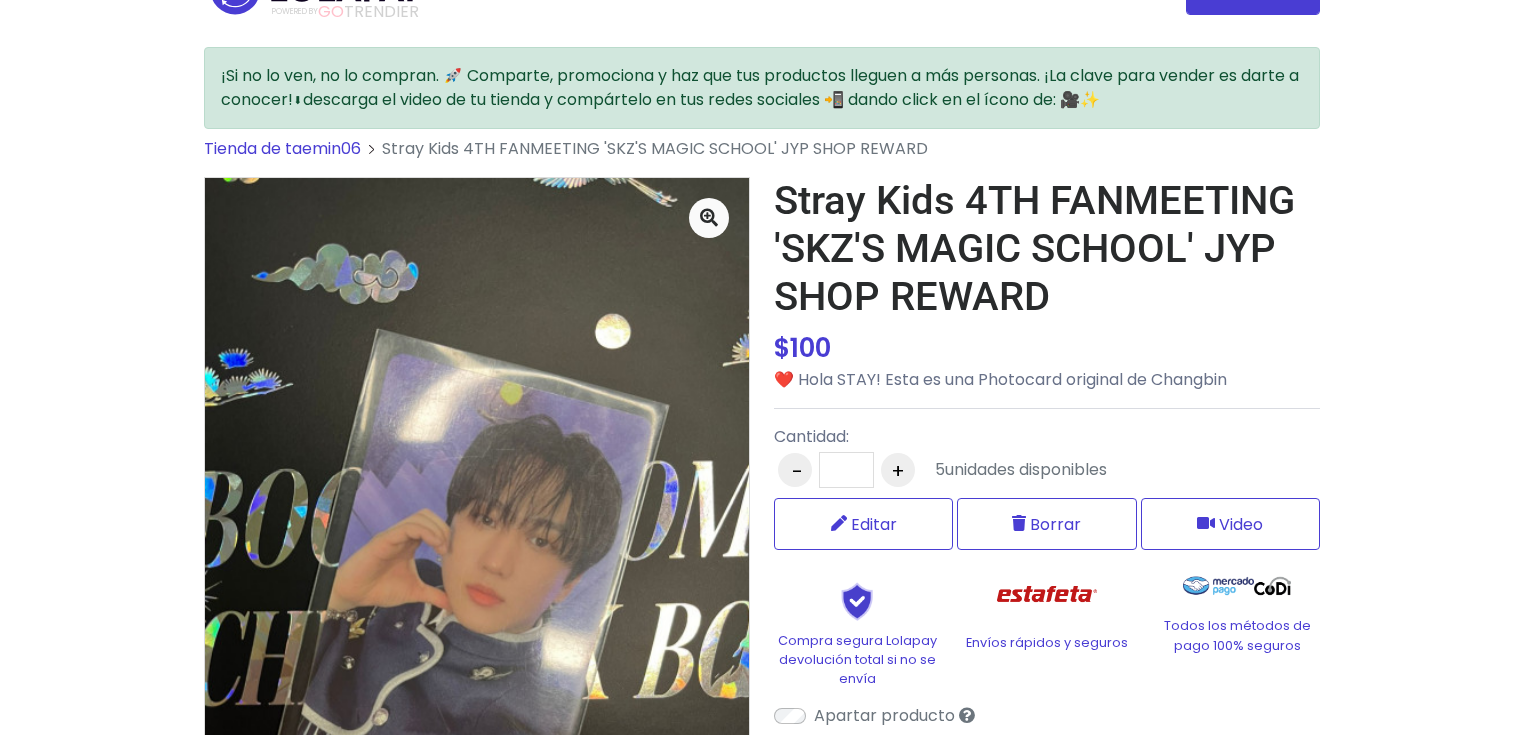 scroll, scrollTop: 0, scrollLeft: 0, axis: both 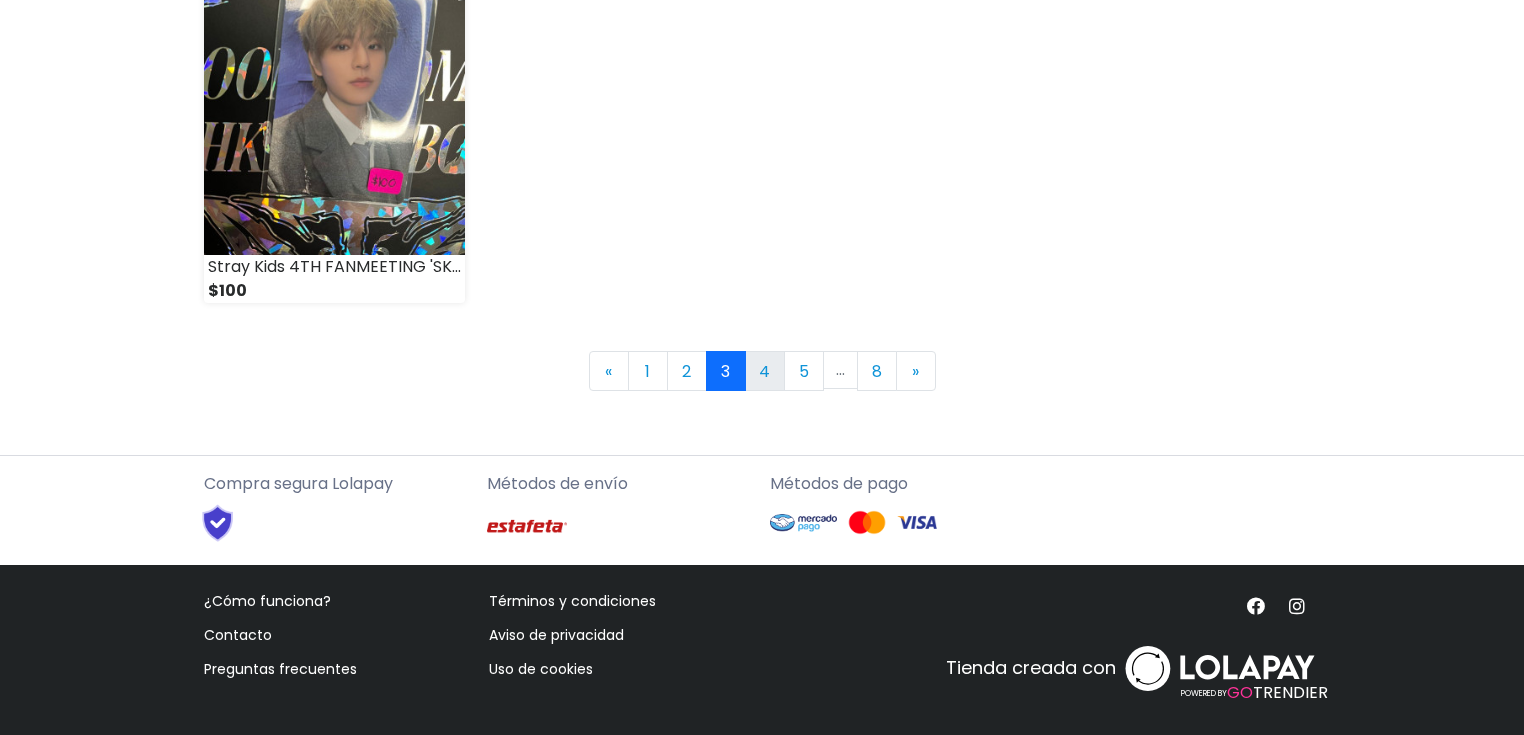 click on "4" at bounding box center (765, 371) 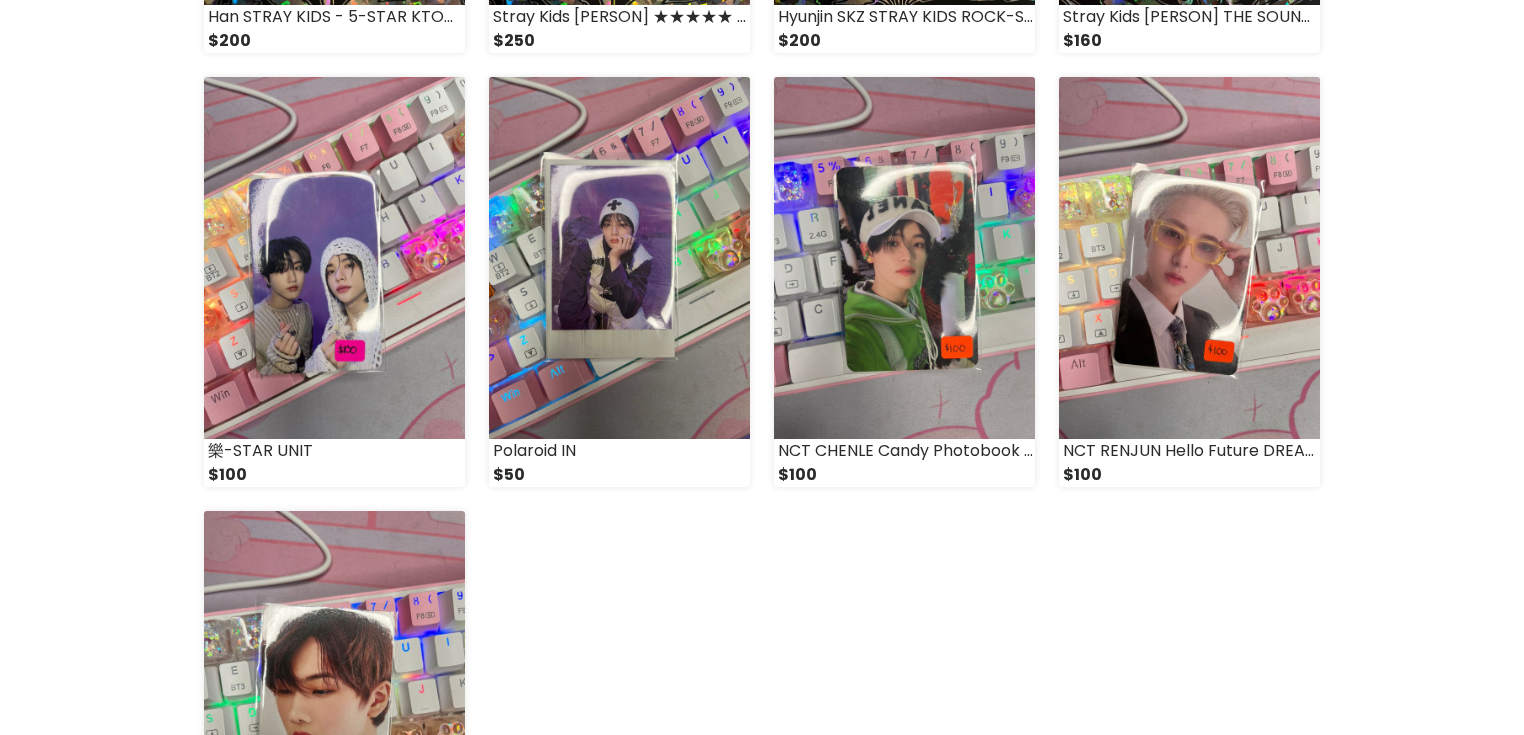 scroll, scrollTop: 2720, scrollLeft: 0, axis: vertical 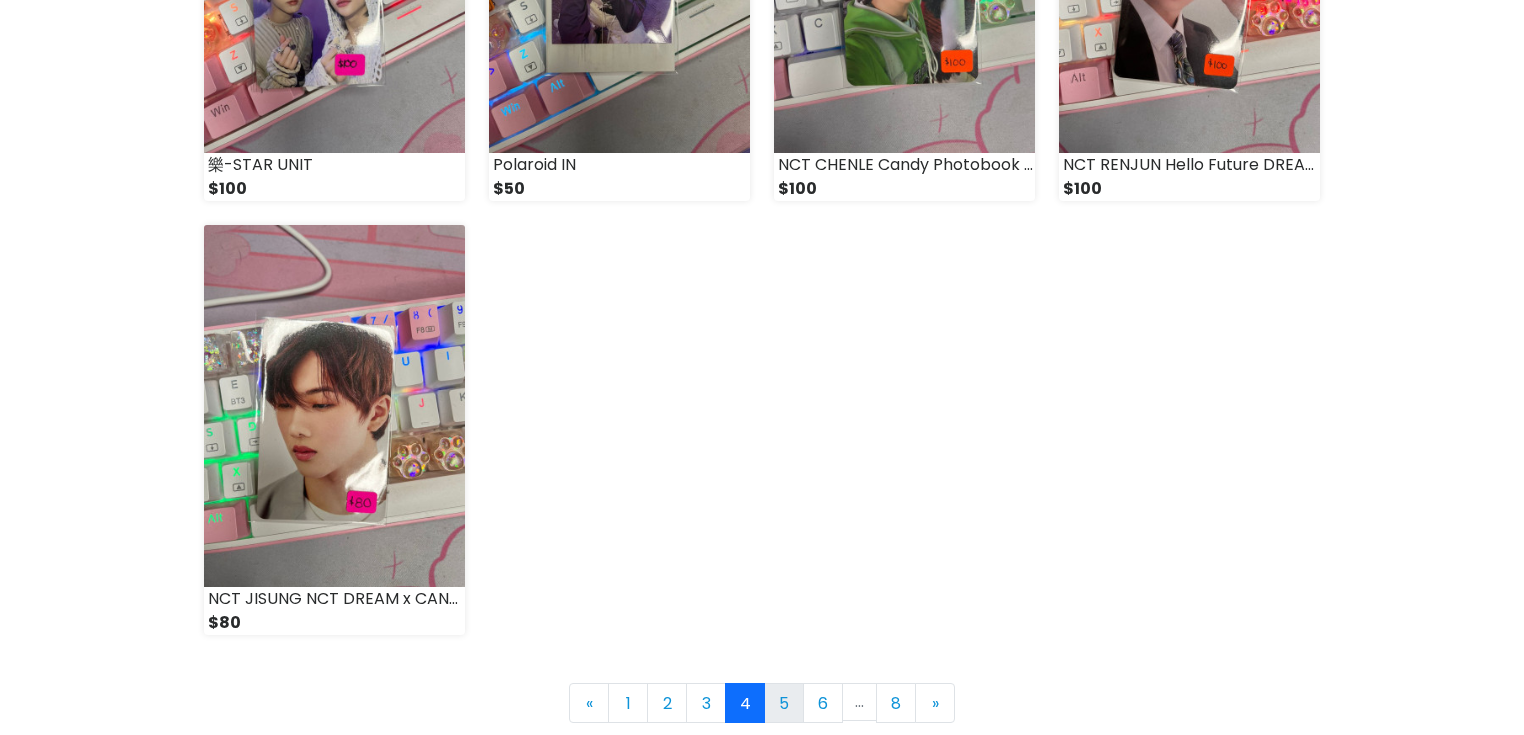 click on "5" at bounding box center [784, 703] 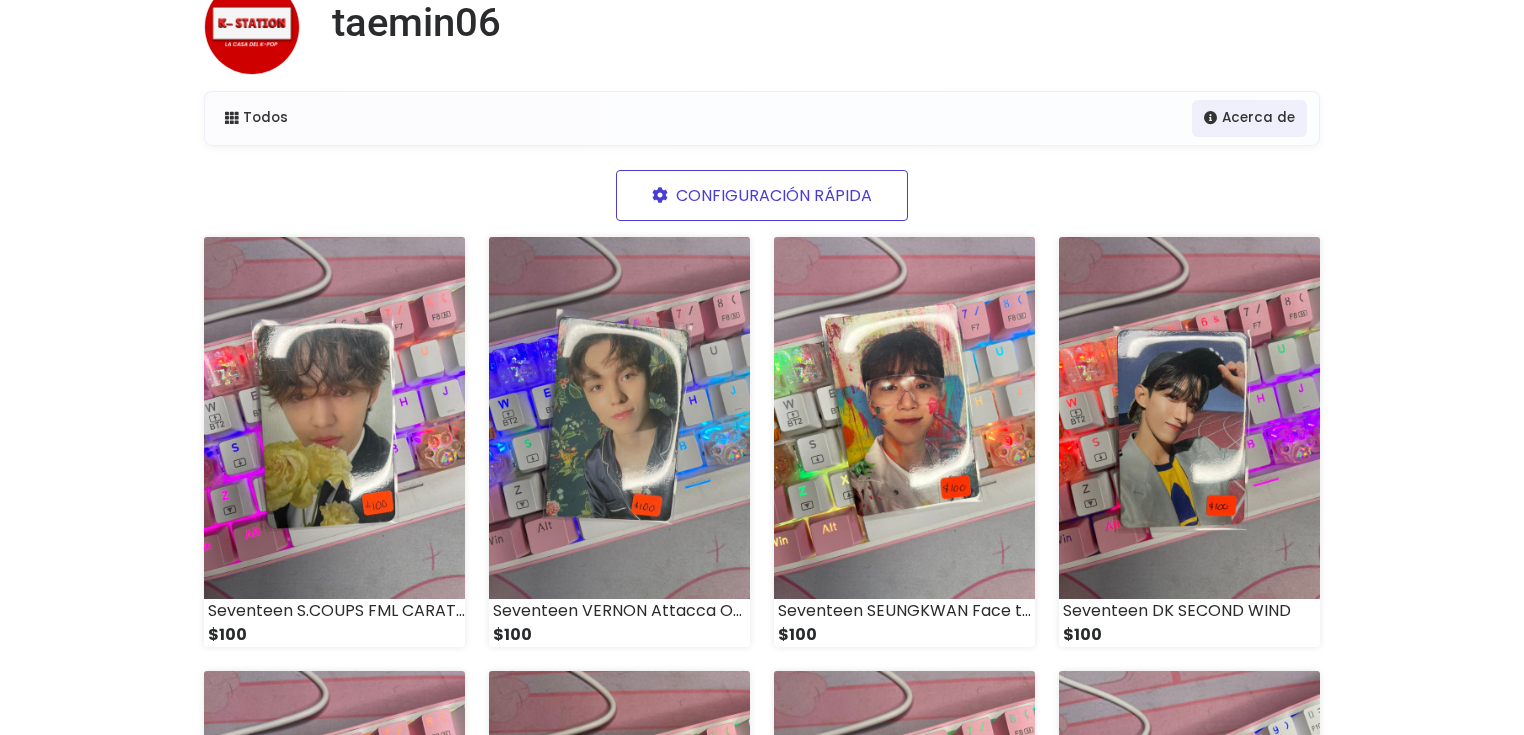 scroll, scrollTop: 240, scrollLeft: 0, axis: vertical 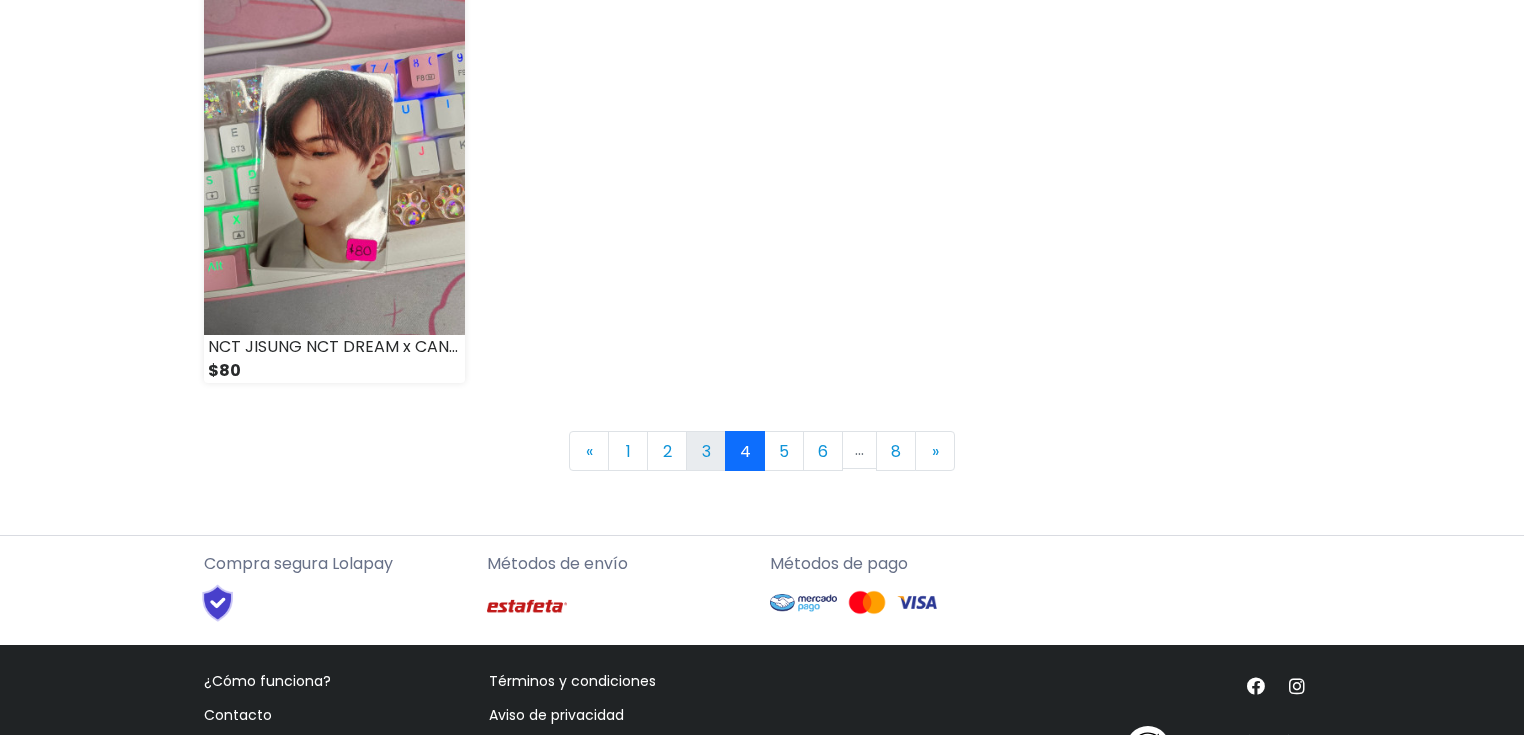 click on "3" at bounding box center [706, 451] 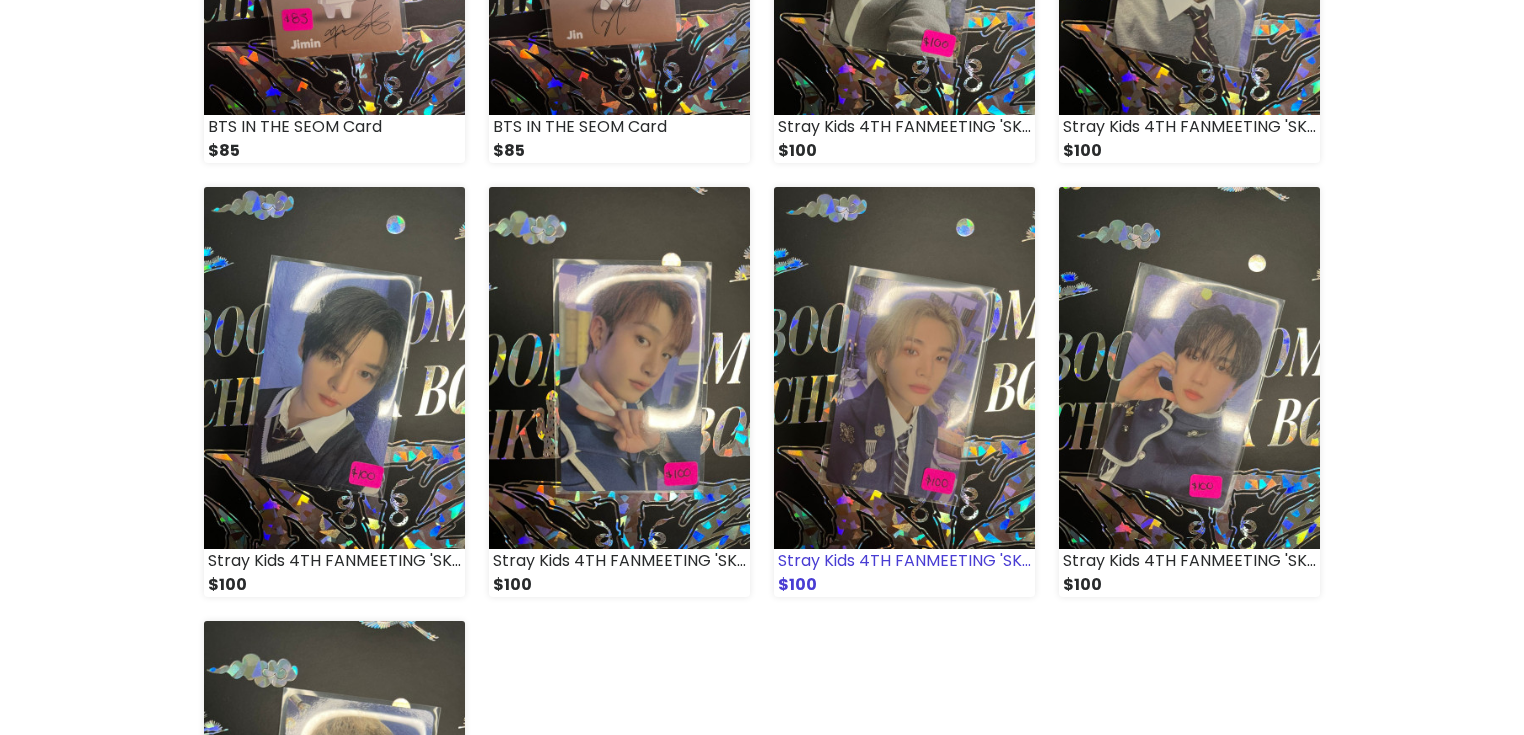 scroll, scrollTop: 2320, scrollLeft: 0, axis: vertical 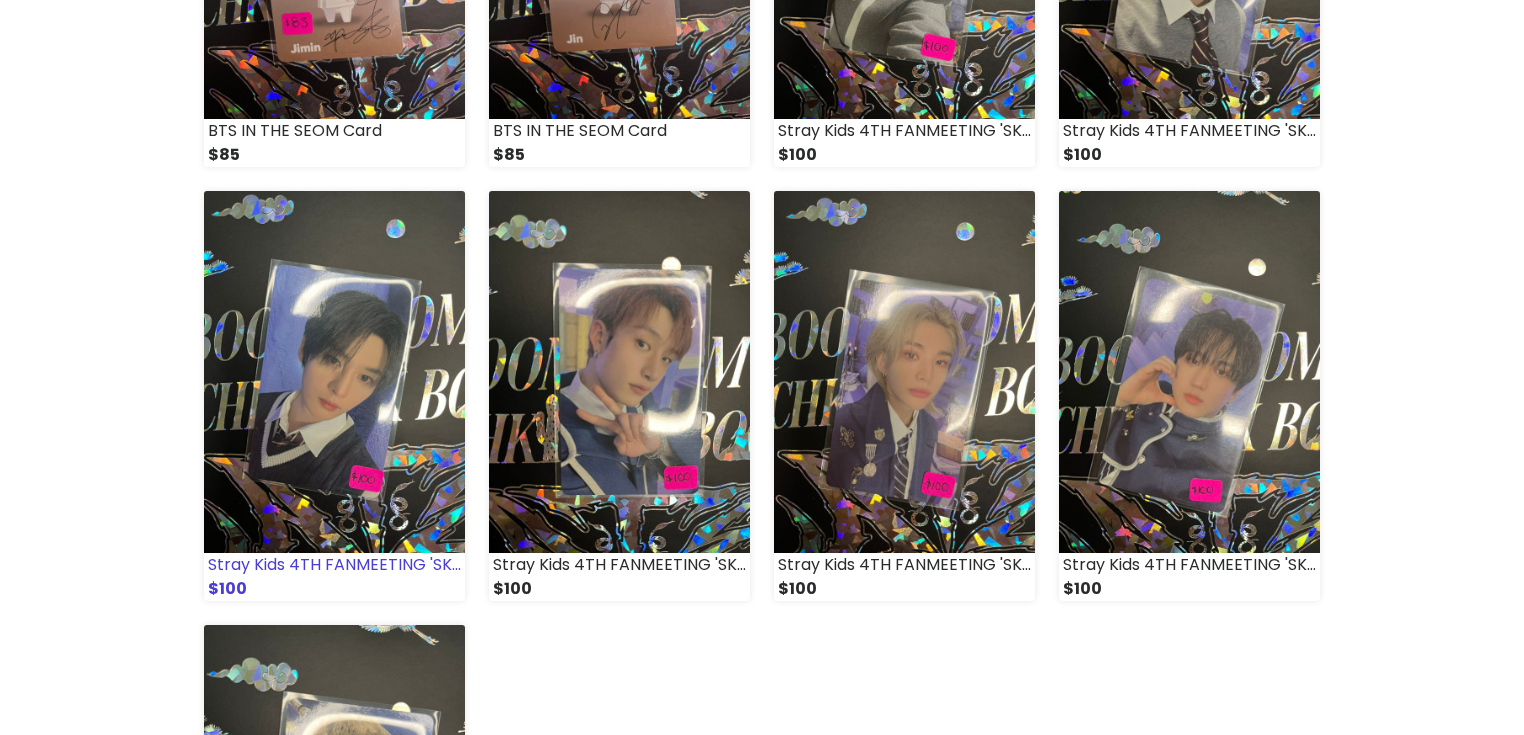 click at bounding box center [334, 372] 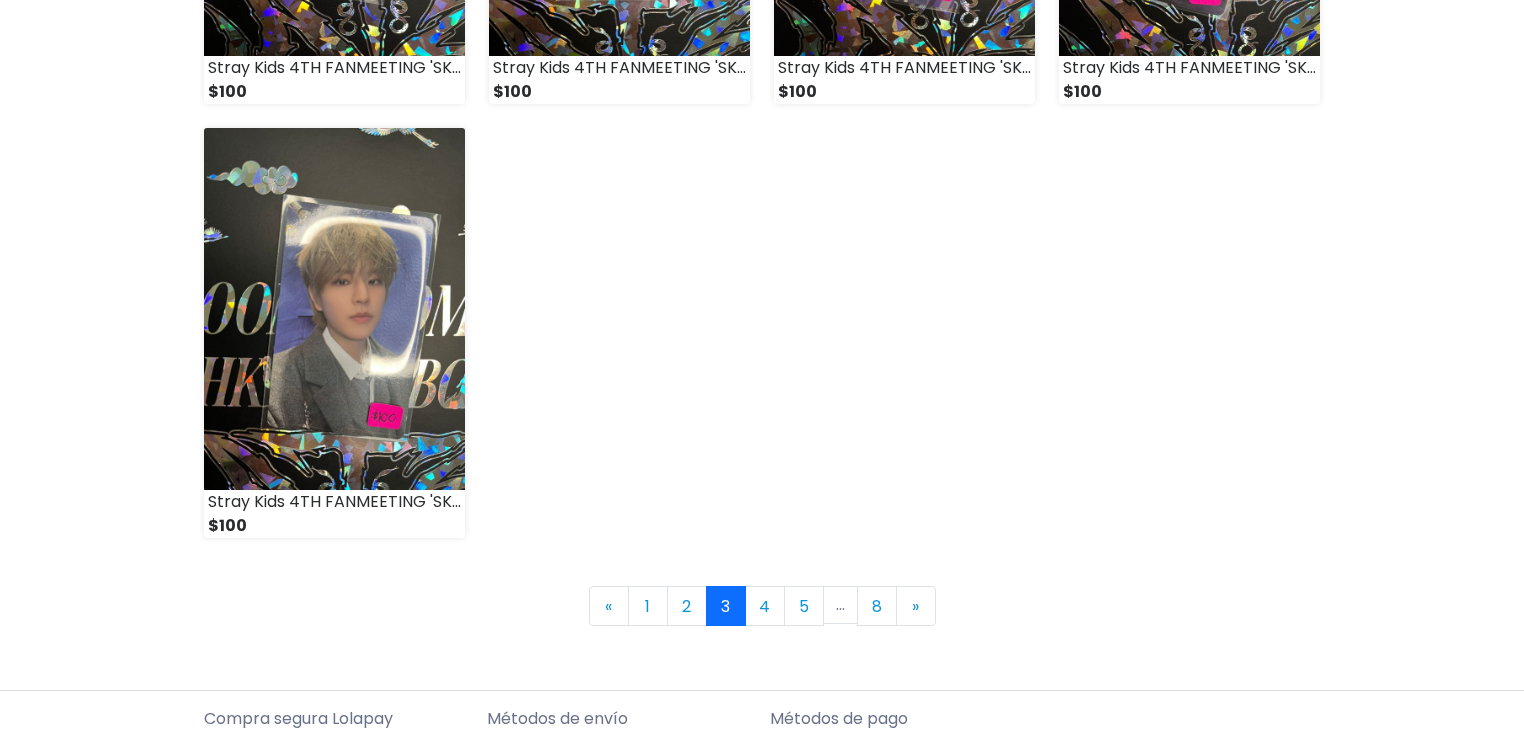 scroll, scrollTop: 2720, scrollLeft: 0, axis: vertical 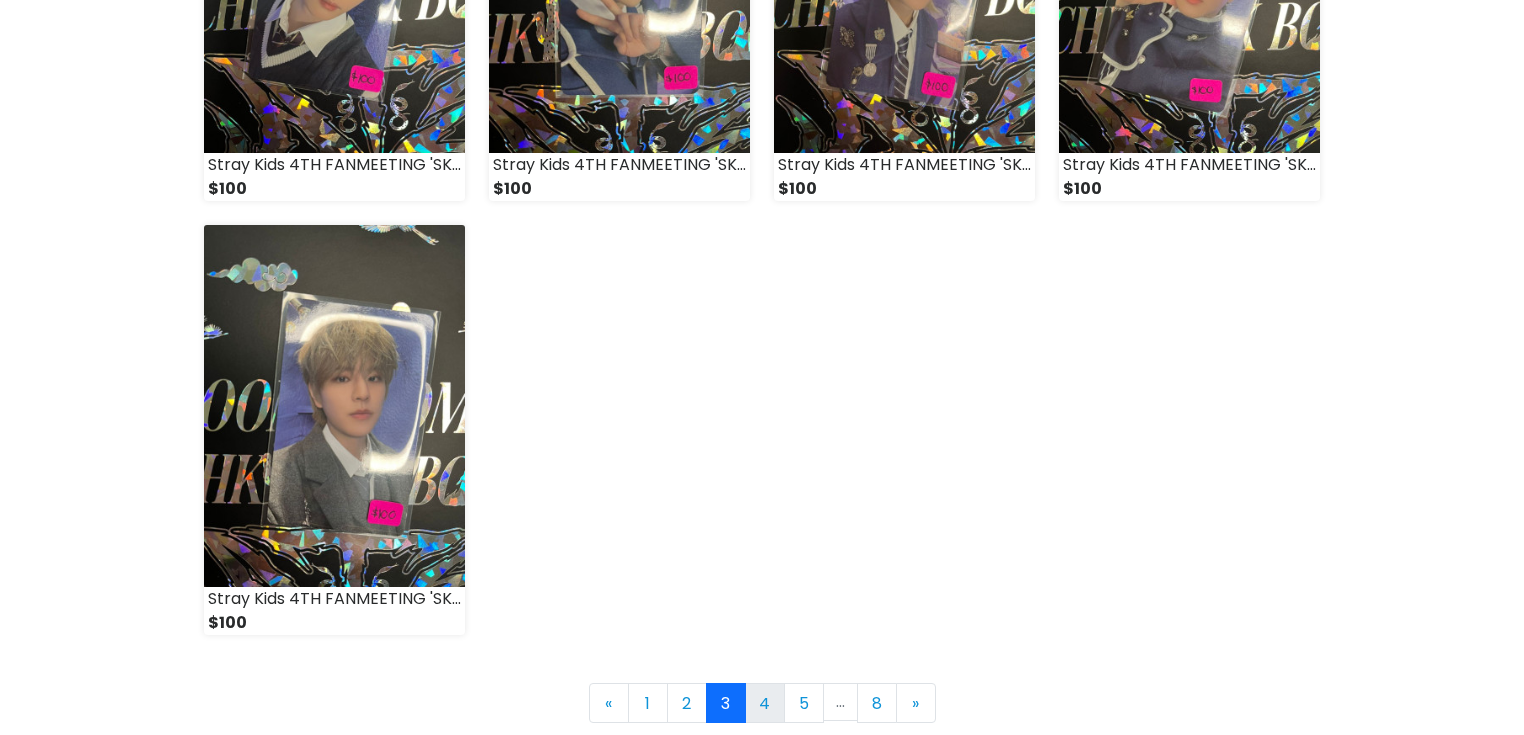 click on "4" at bounding box center (765, 703) 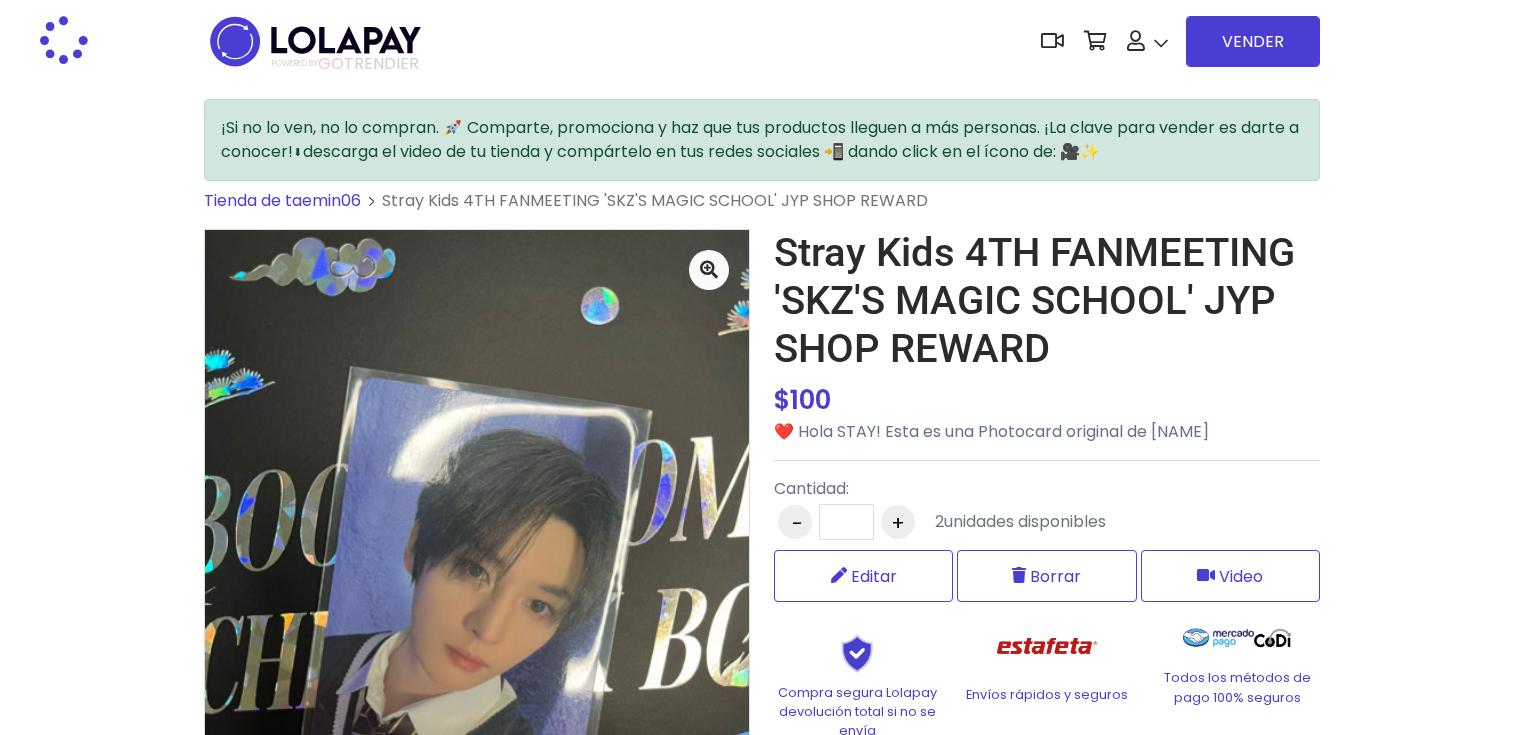 scroll, scrollTop: 0, scrollLeft: 0, axis: both 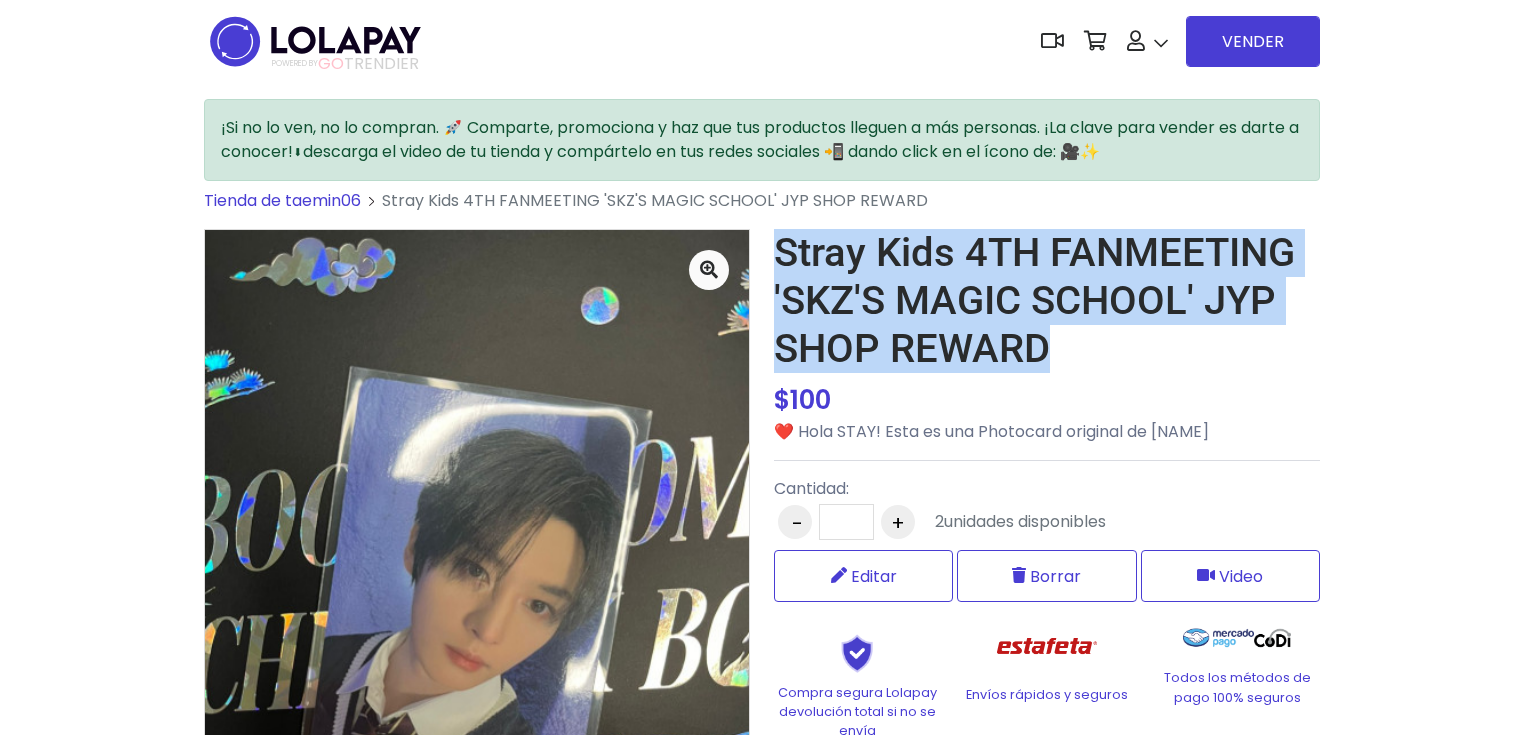 drag, startPoint x: 764, startPoint y: 256, endPoint x: 1044, endPoint y: 346, distance: 294.10883 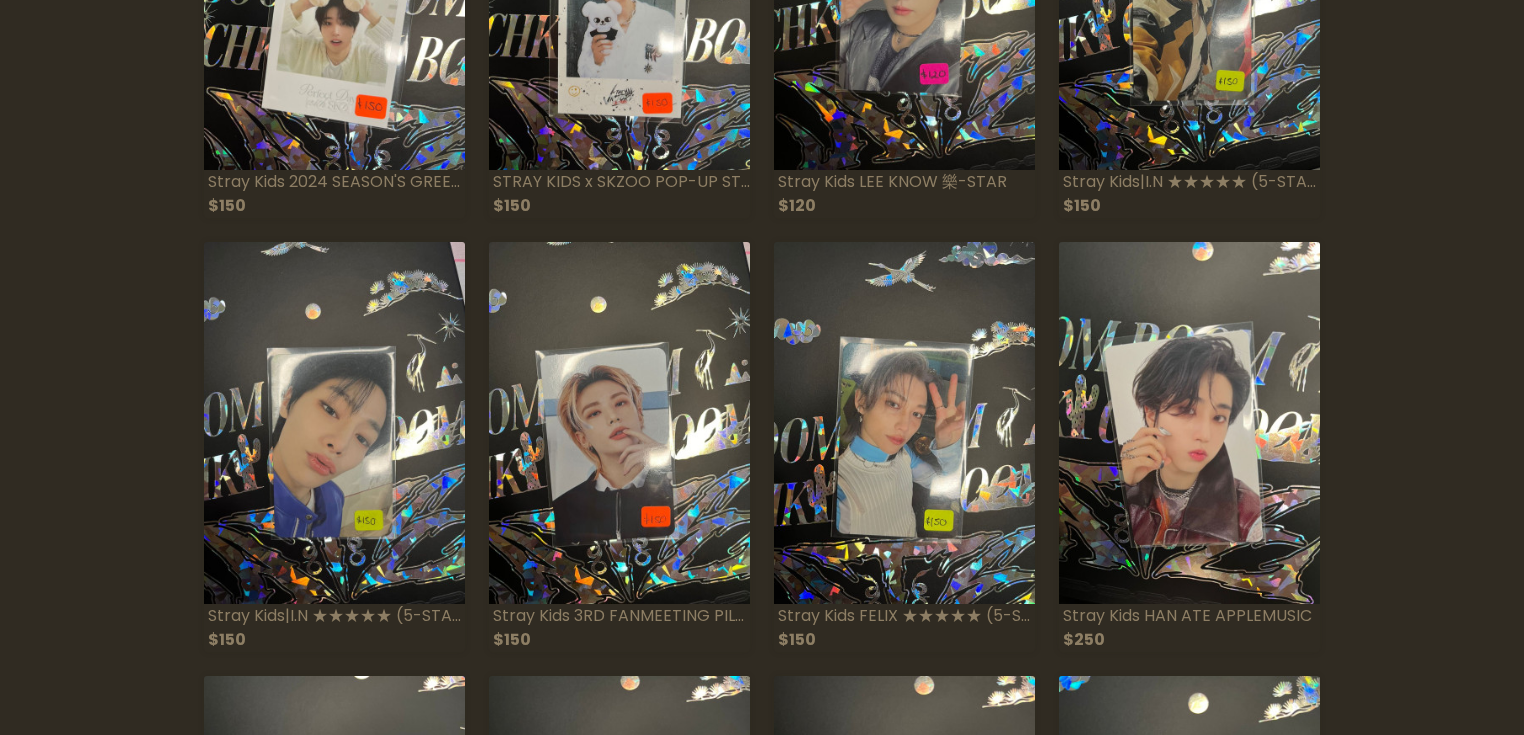 scroll, scrollTop: 480, scrollLeft: 0, axis: vertical 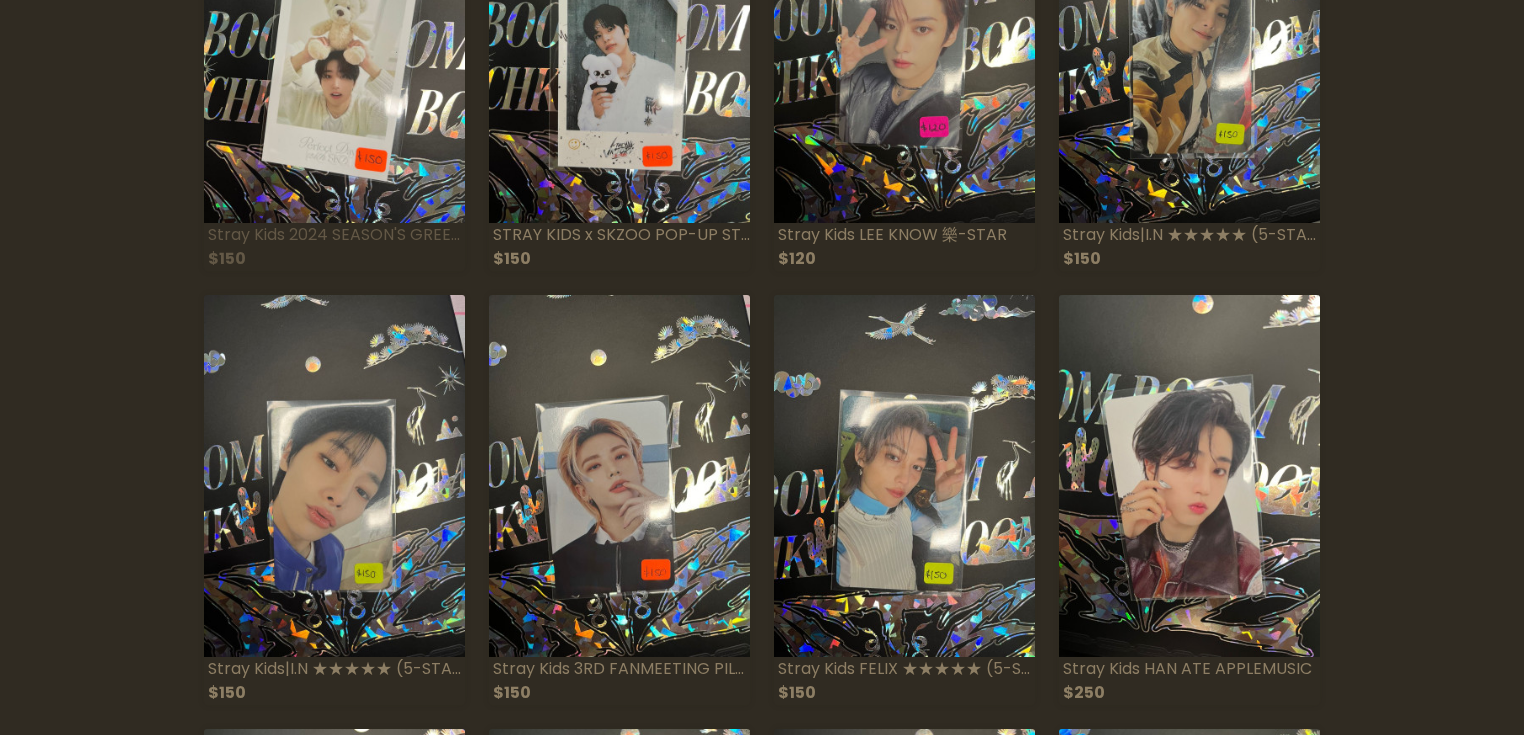 click at bounding box center (334, 42) 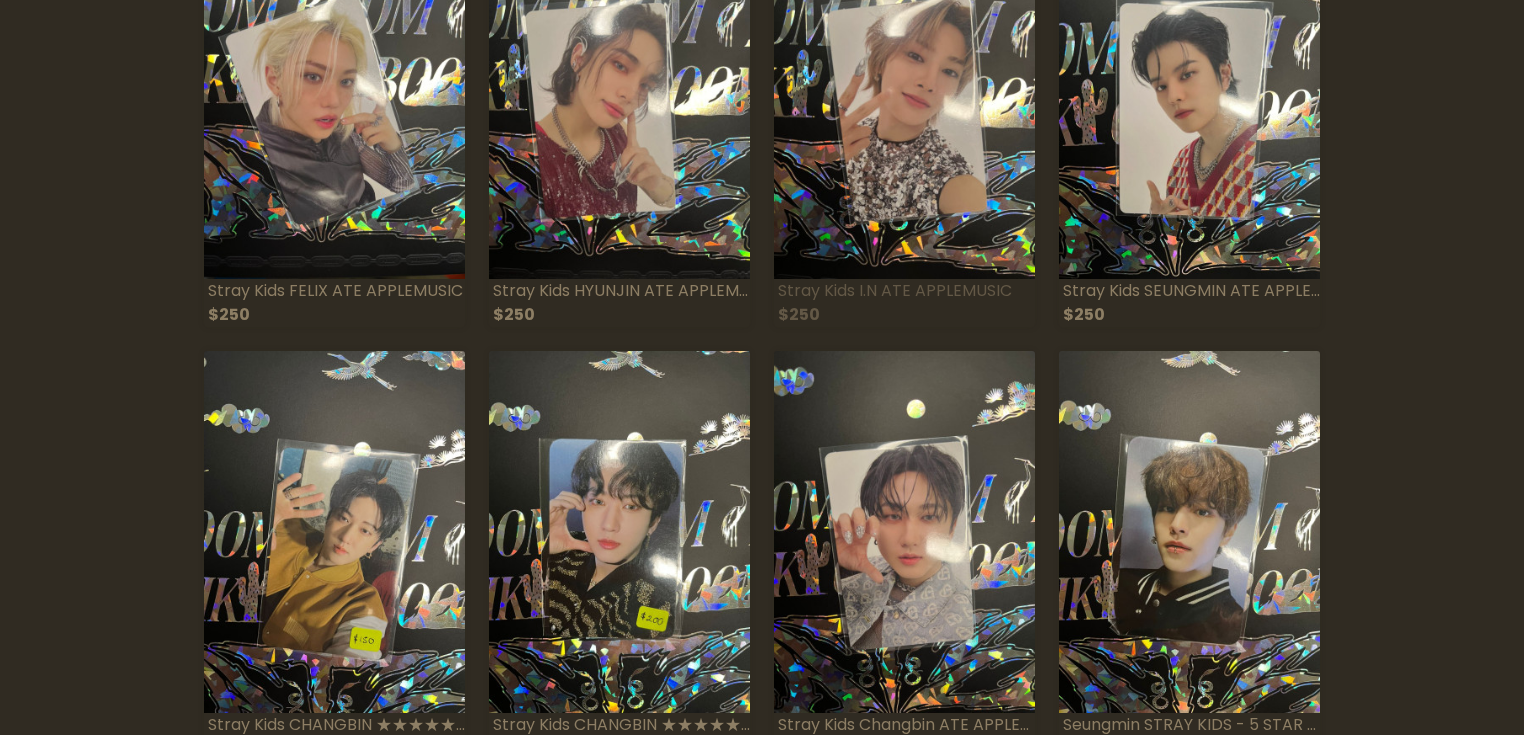 scroll, scrollTop: 1360, scrollLeft: 0, axis: vertical 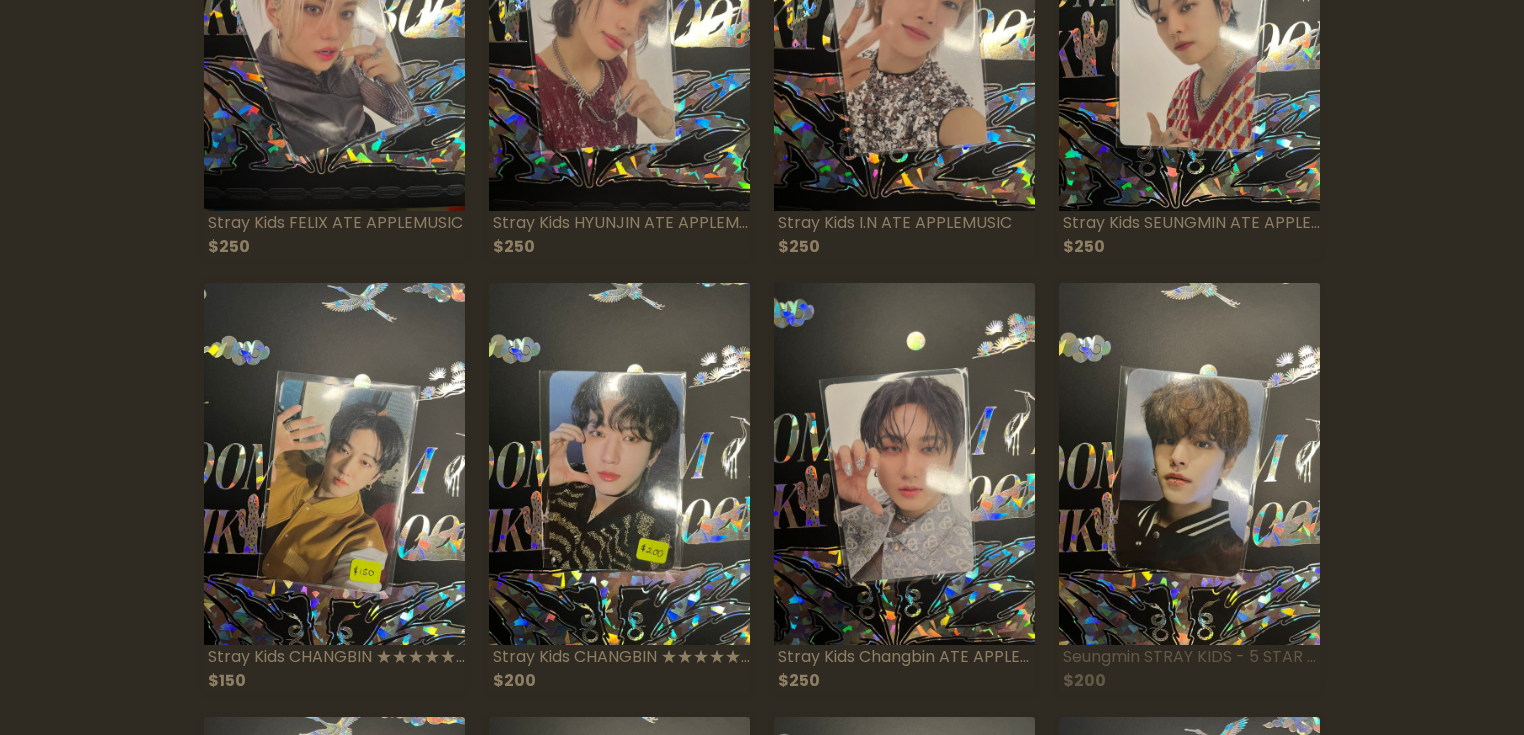 click at bounding box center [1189, 464] 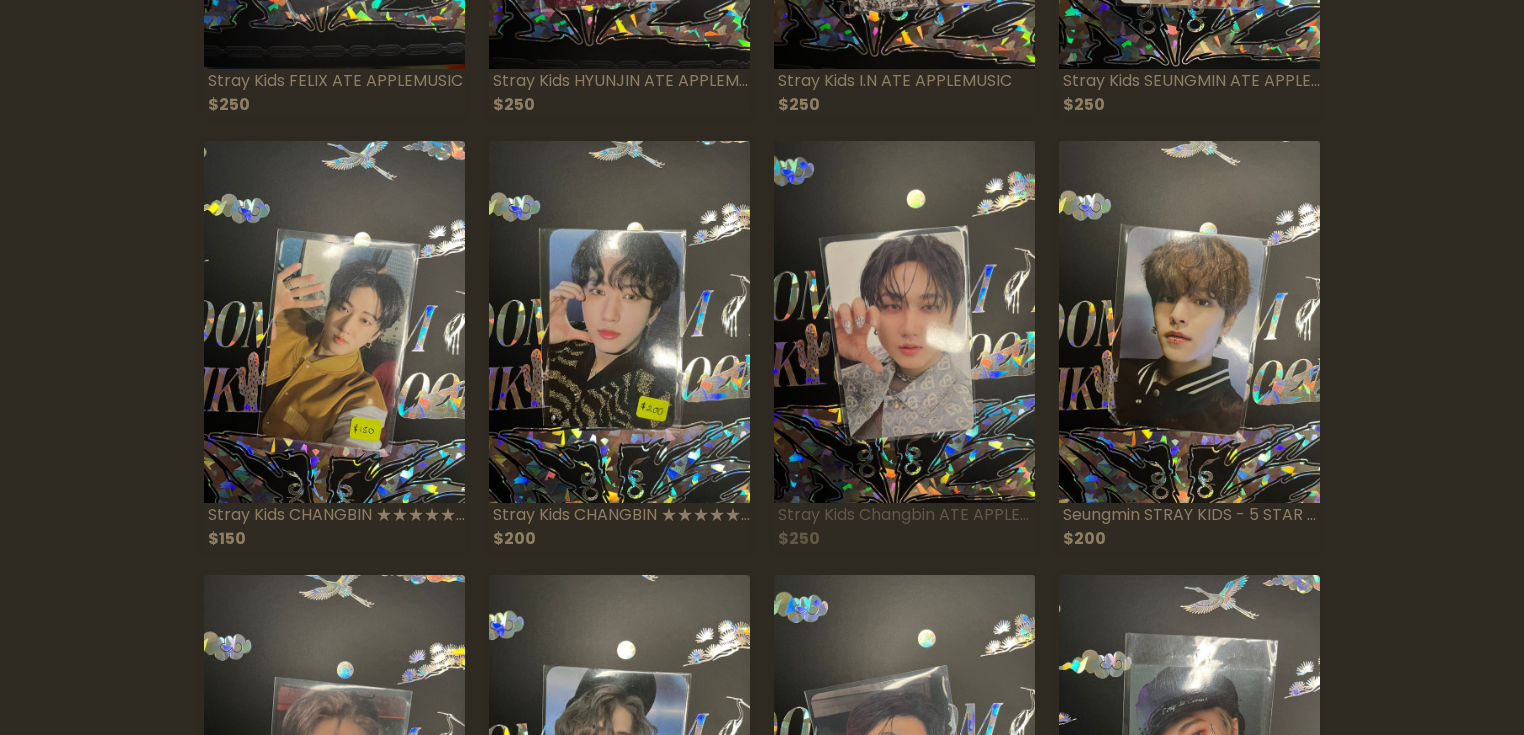 scroll, scrollTop: 1520, scrollLeft: 0, axis: vertical 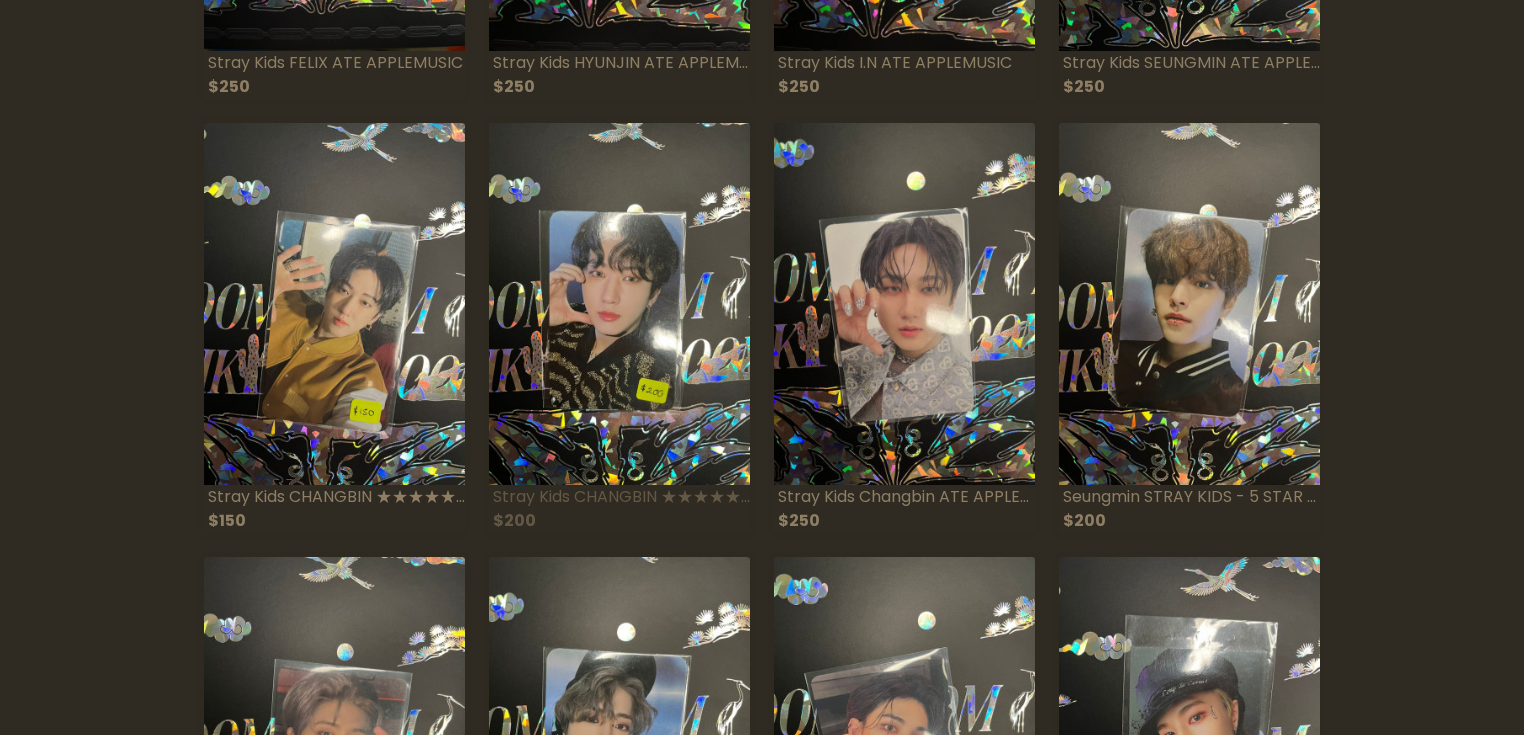 click at bounding box center [619, 304] 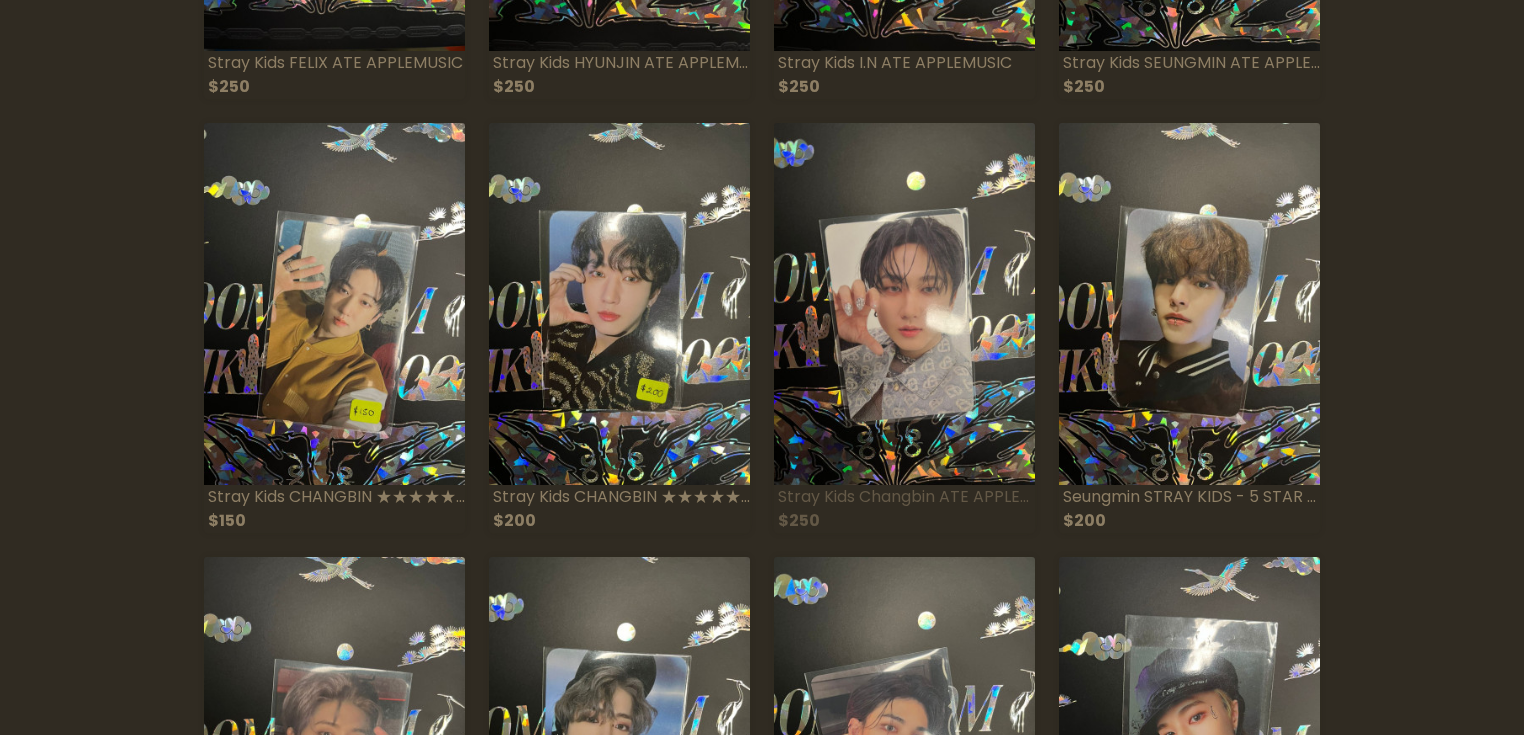 click at bounding box center (904, 304) 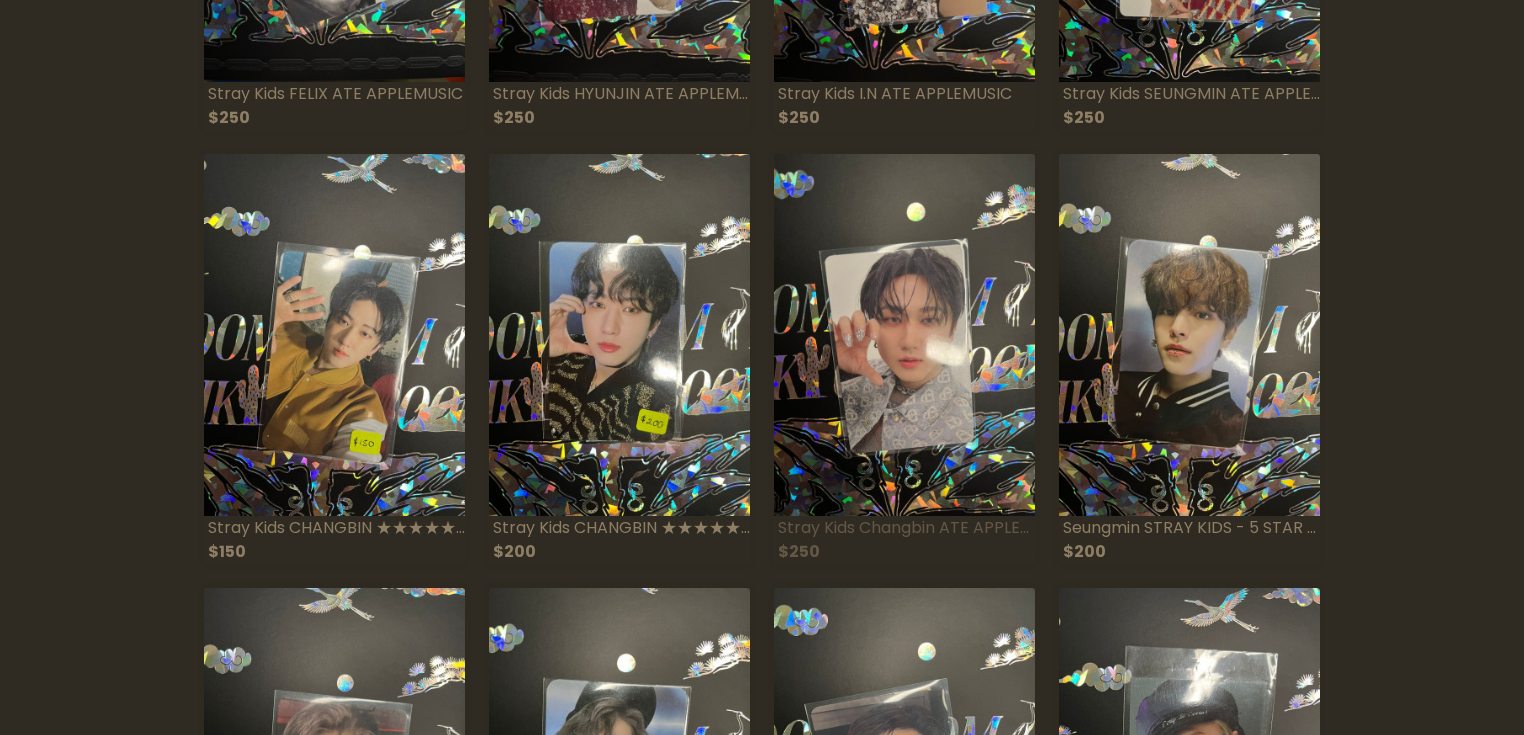 scroll, scrollTop: 1360, scrollLeft: 0, axis: vertical 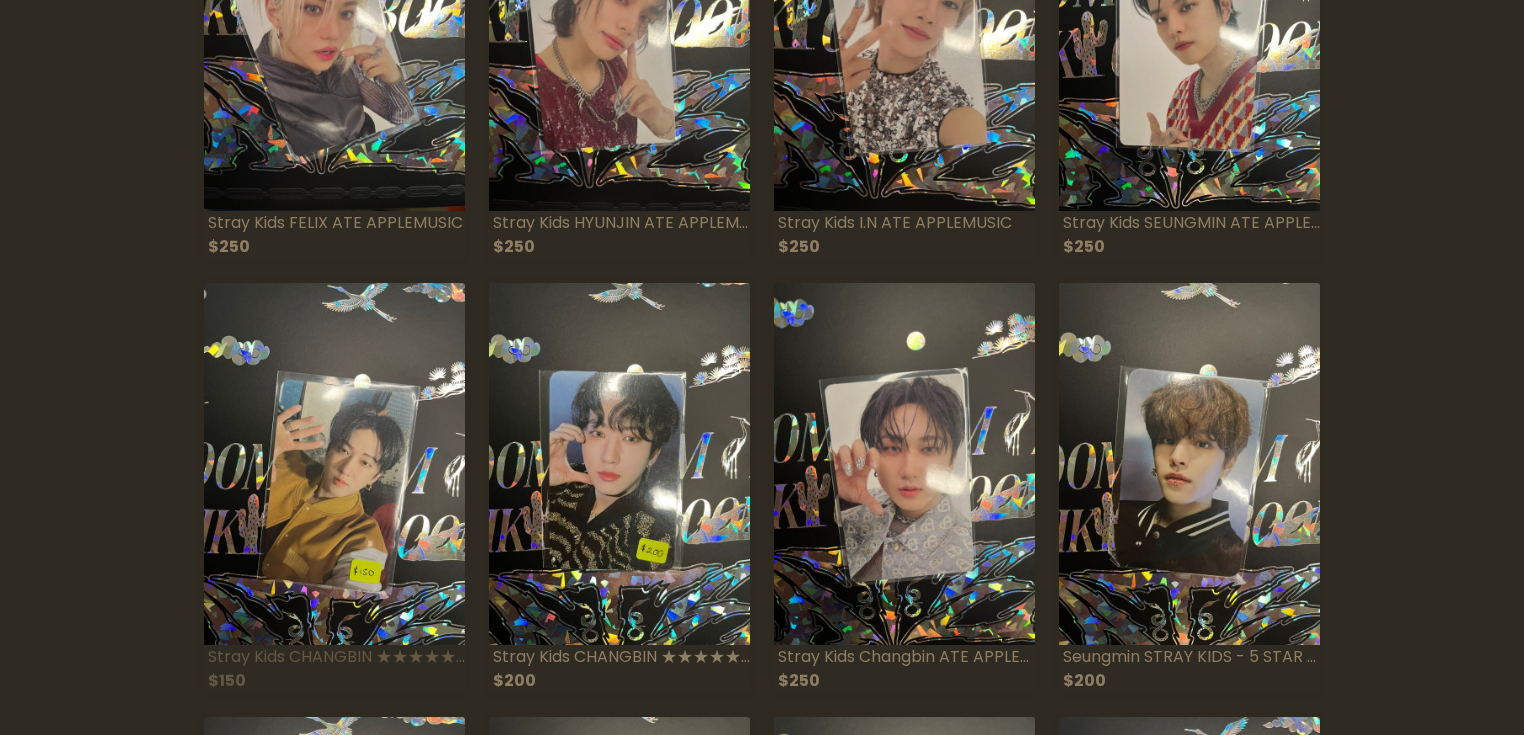 click at bounding box center (334, 464) 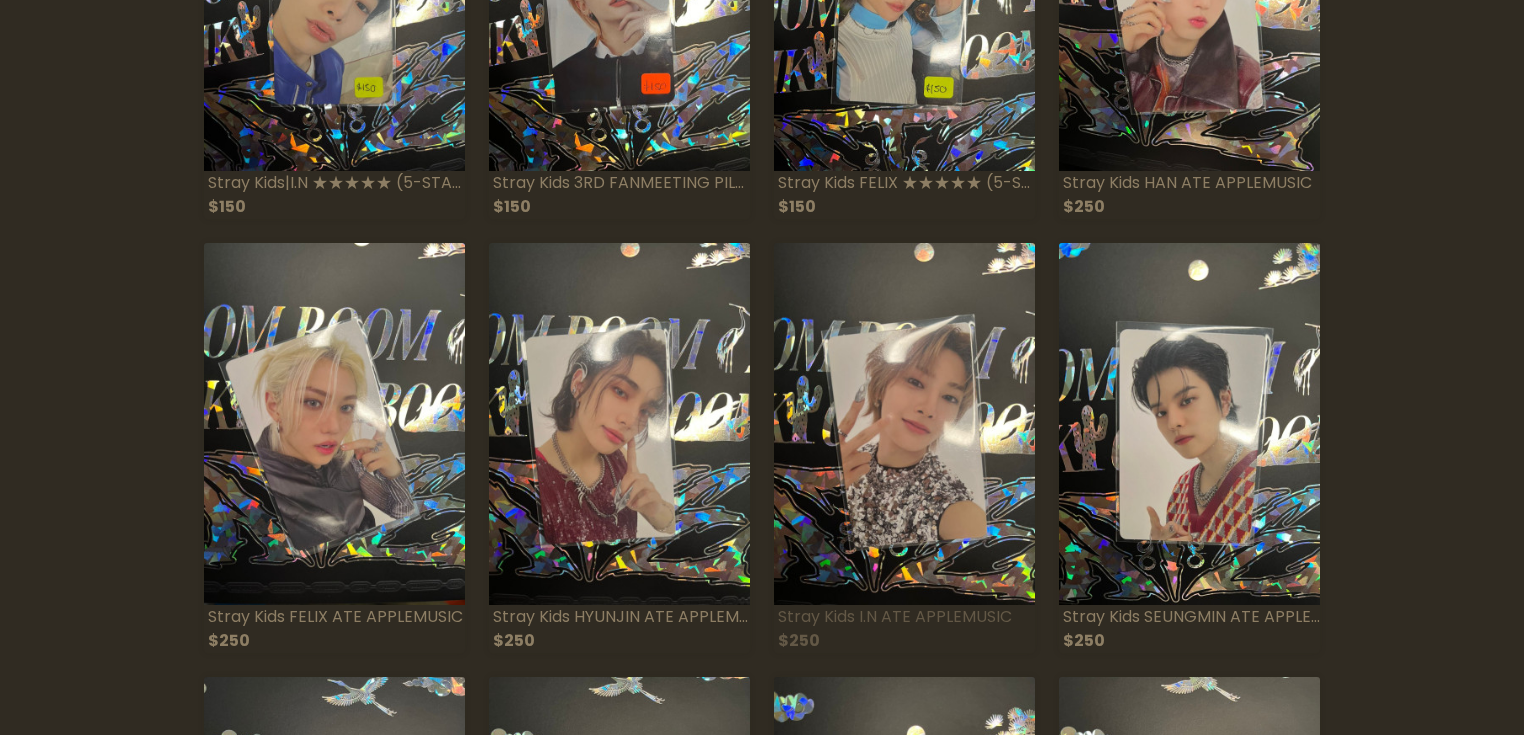 scroll, scrollTop: 960, scrollLeft: 0, axis: vertical 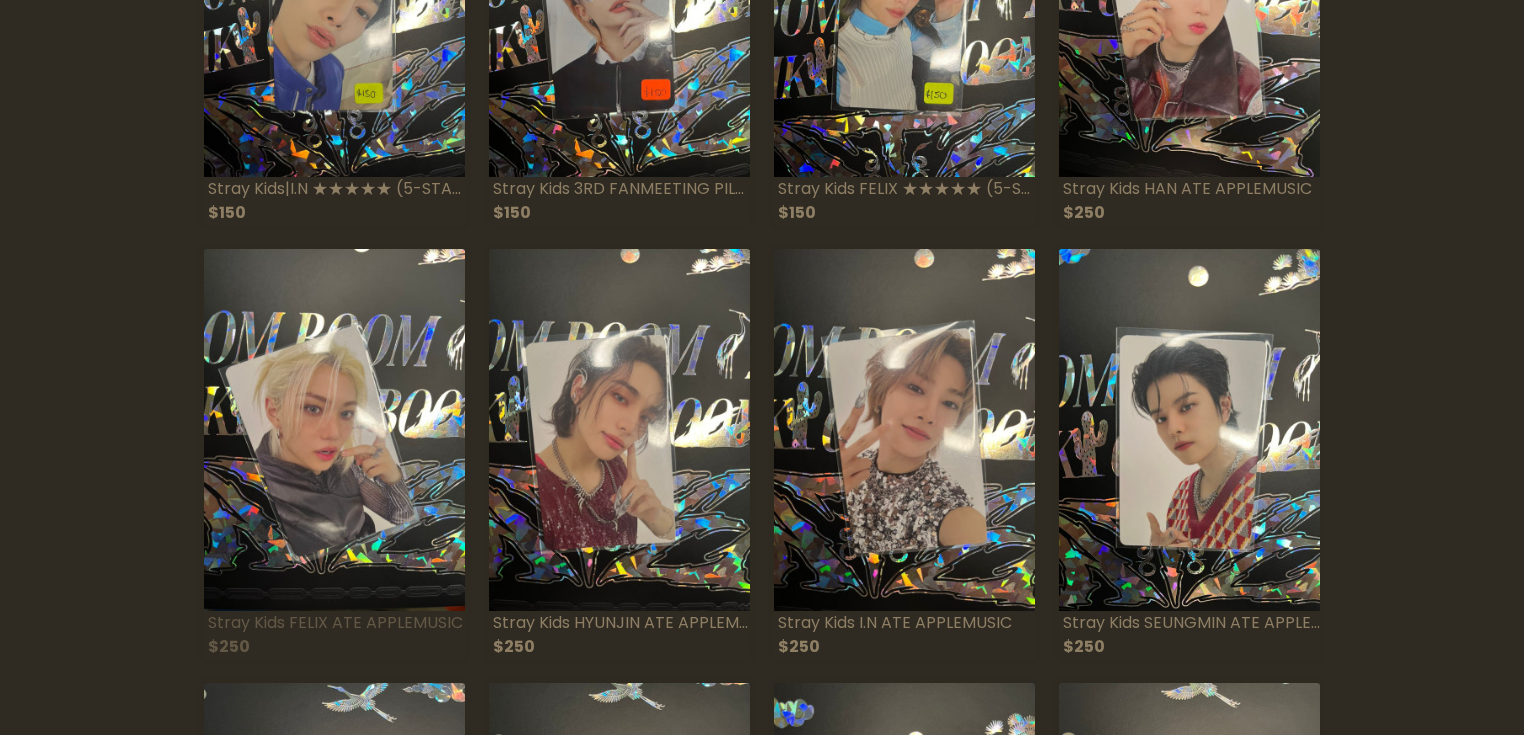 click at bounding box center [334, 430] 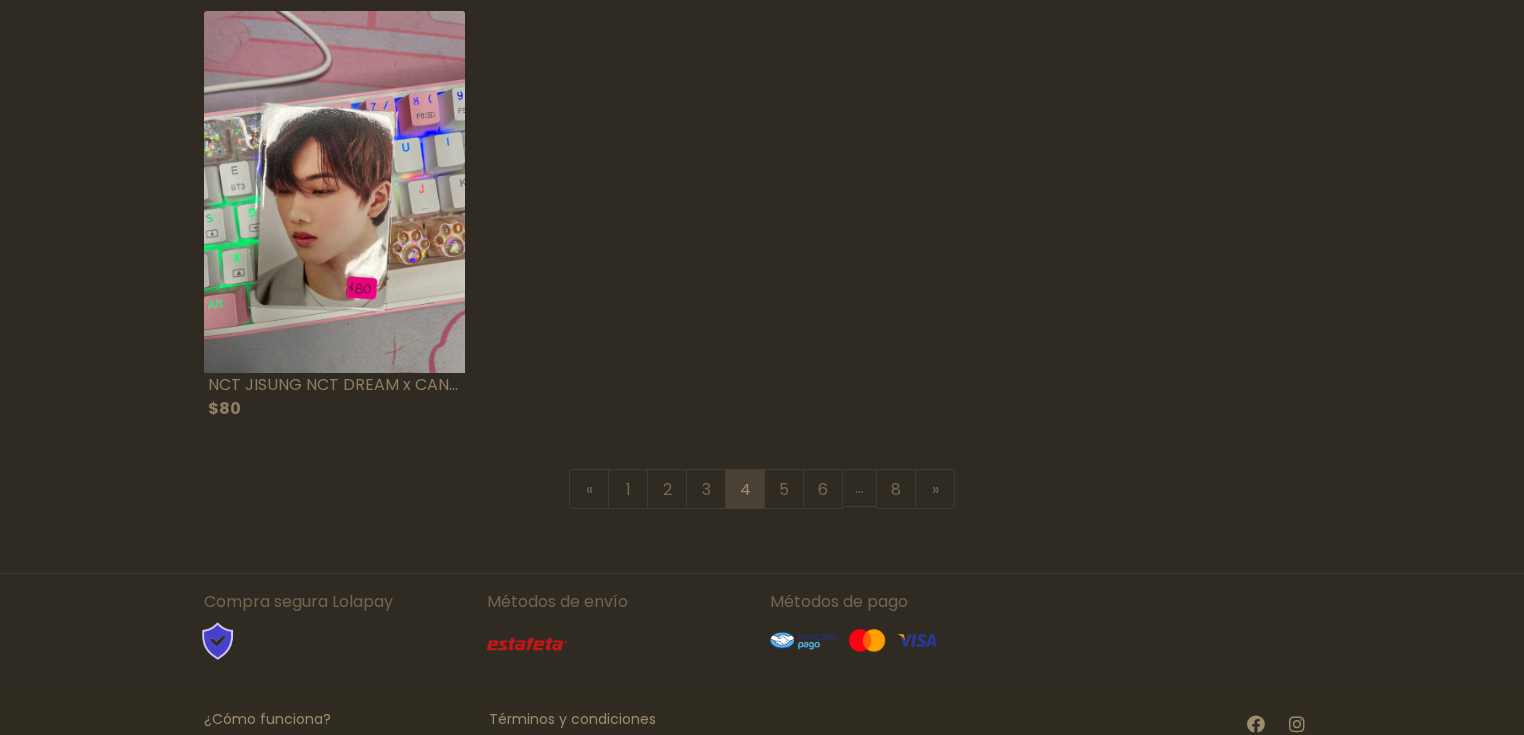 scroll, scrollTop: 2960, scrollLeft: 0, axis: vertical 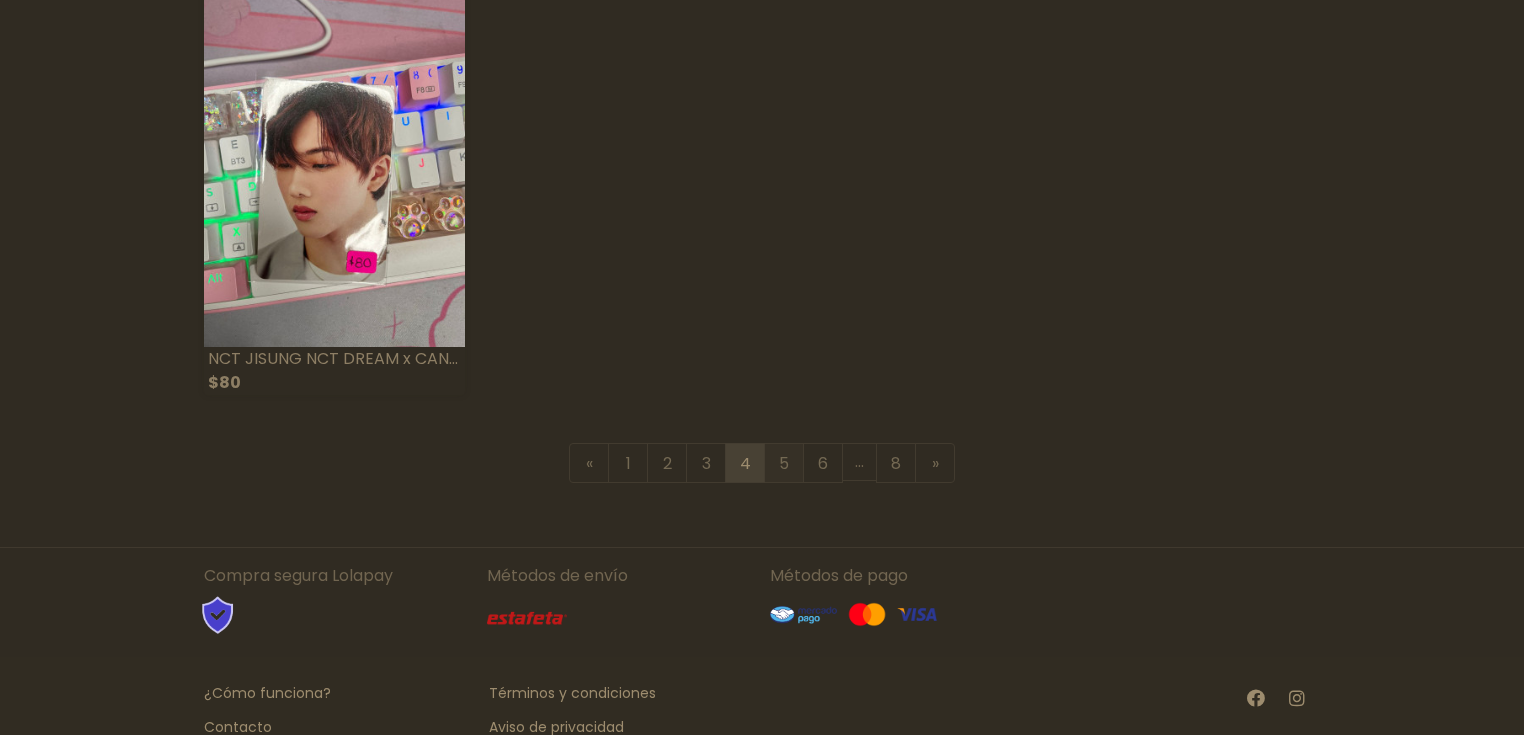 click on "5" at bounding box center [784, 463] 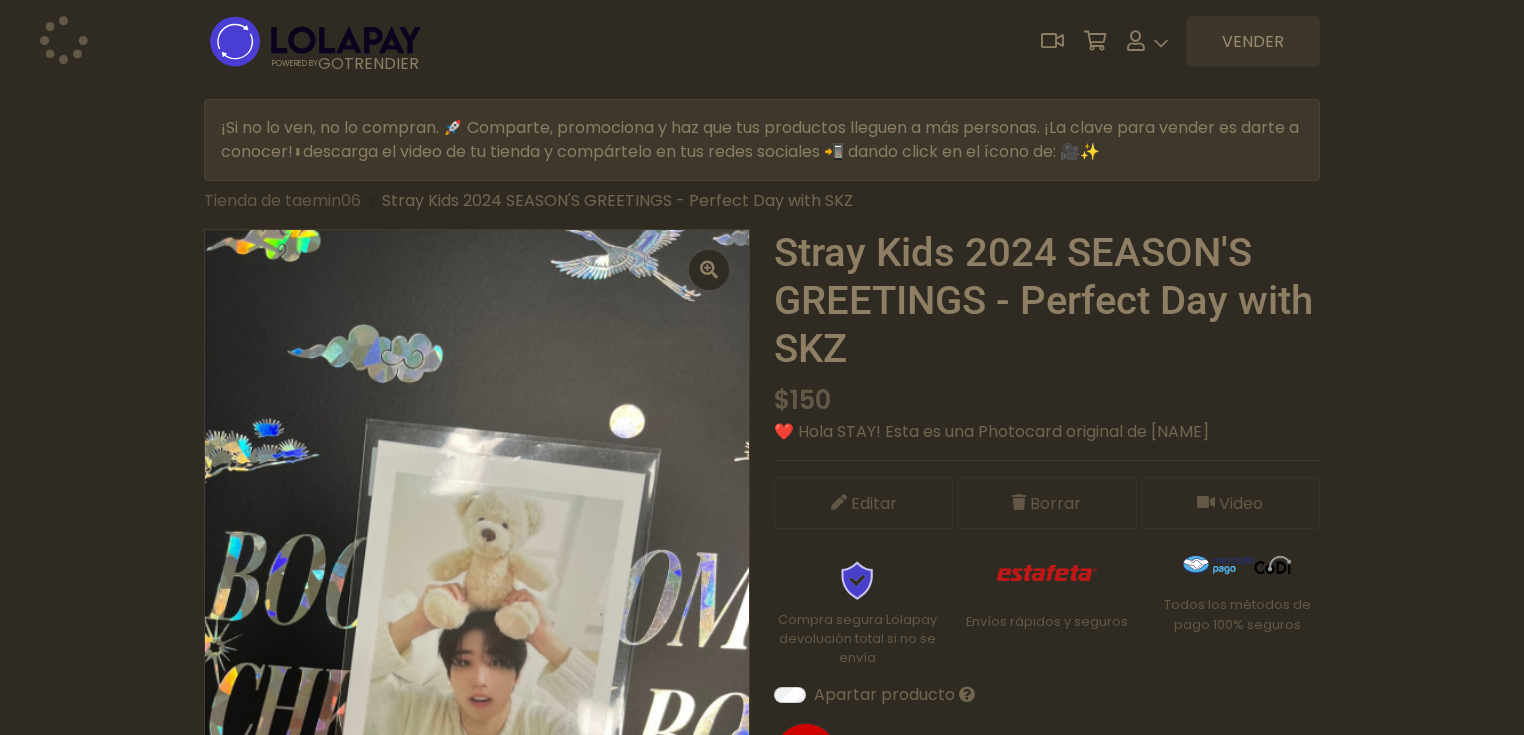 scroll, scrollTop: 0, scrollLeft: 0, axis: both 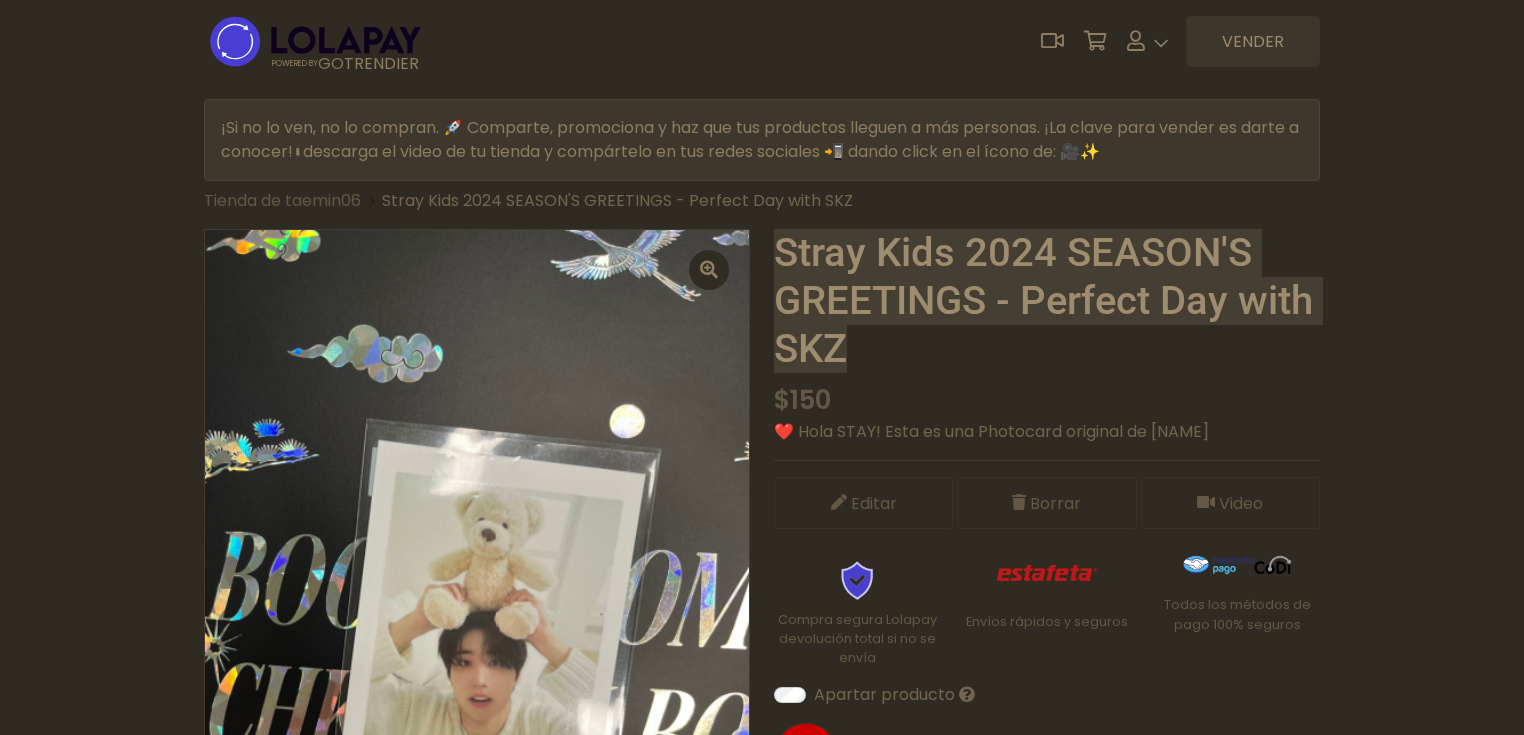 drag, startPoint x: 852, startPoint y: 365, endPoint x: 780, endPoint y: 263, distance: 124.85191 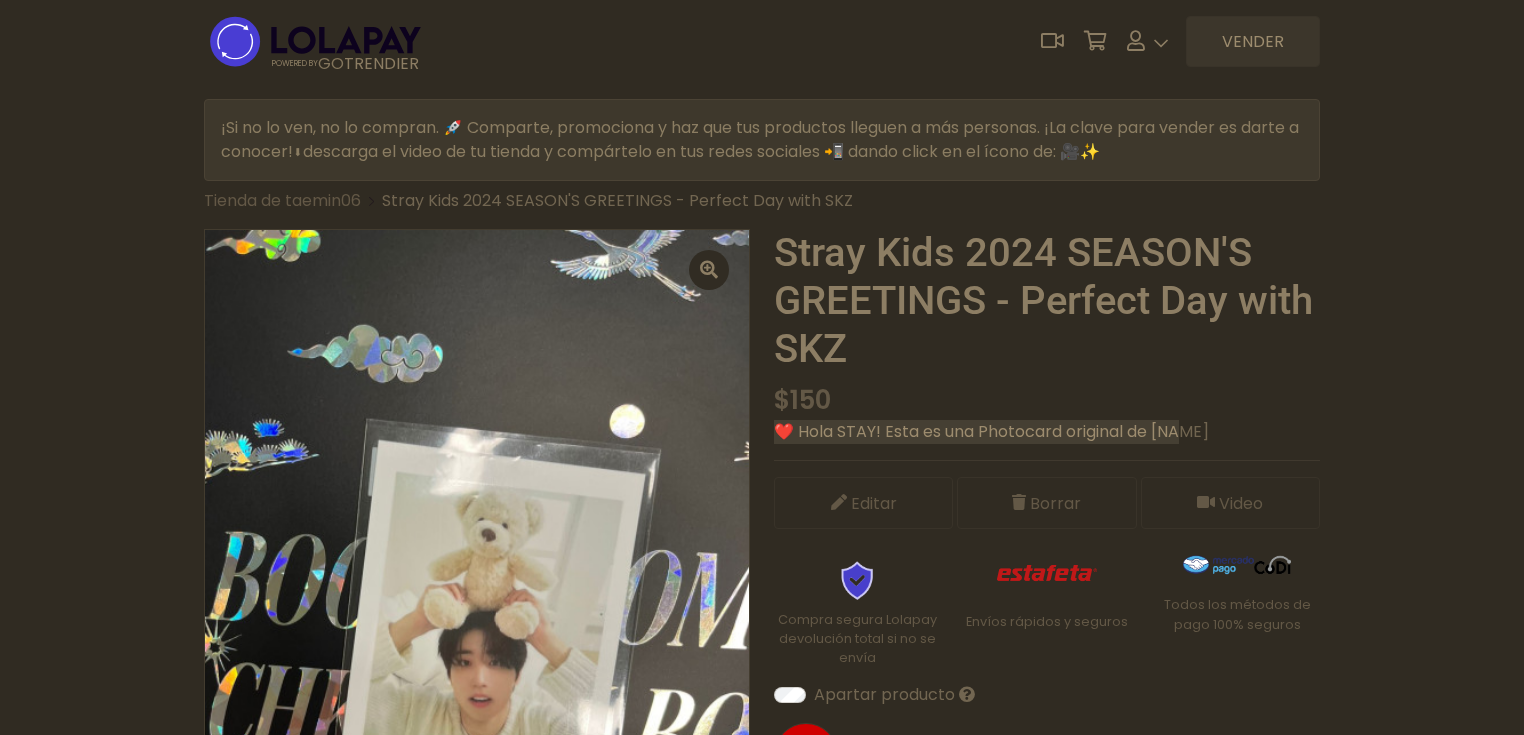 drag, startPoint x: 1045, startPoint y: 429, endPoint x: 773, endPoint y: 440, distance: 272.22232 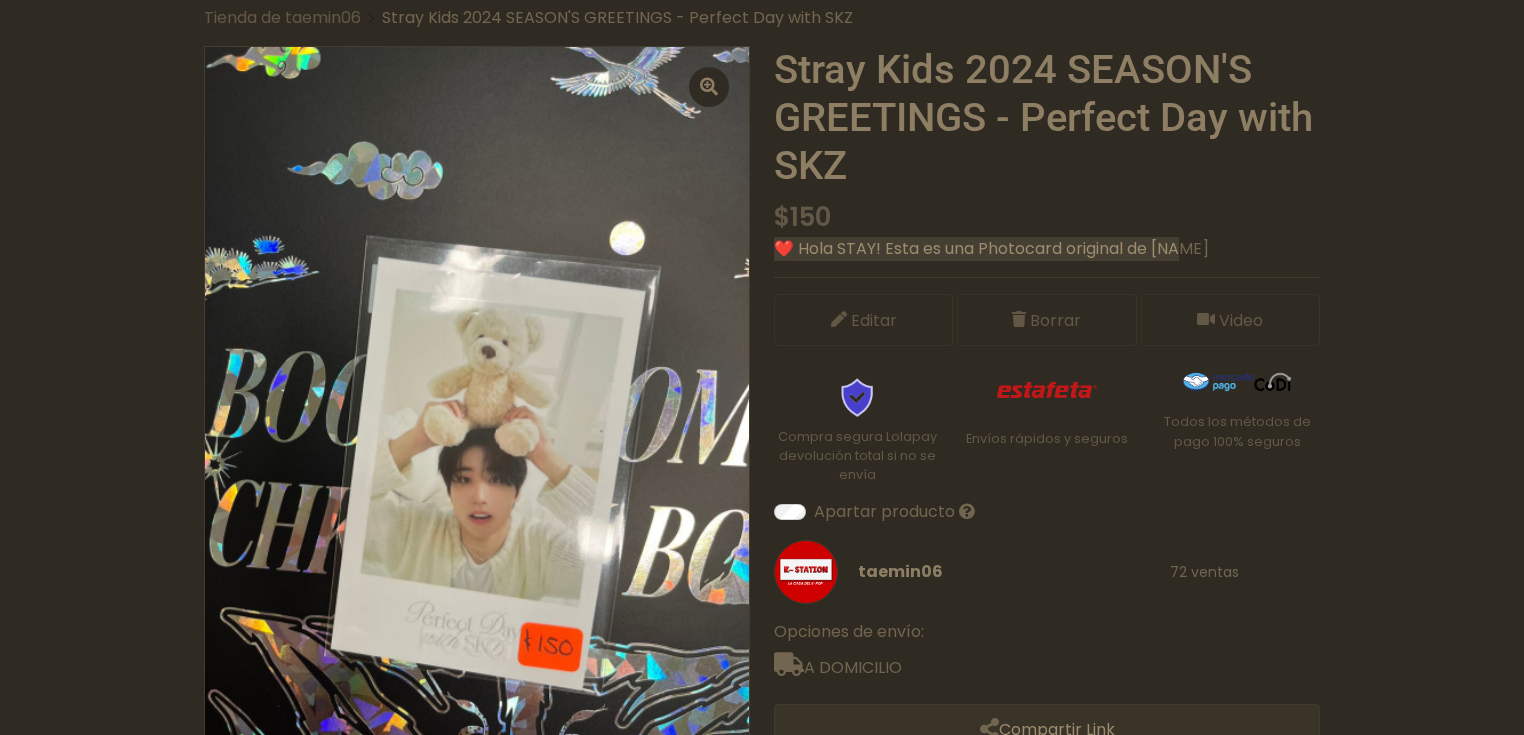 scroll, scrollTop: 176, scrollLeft: 0, axis: vertical 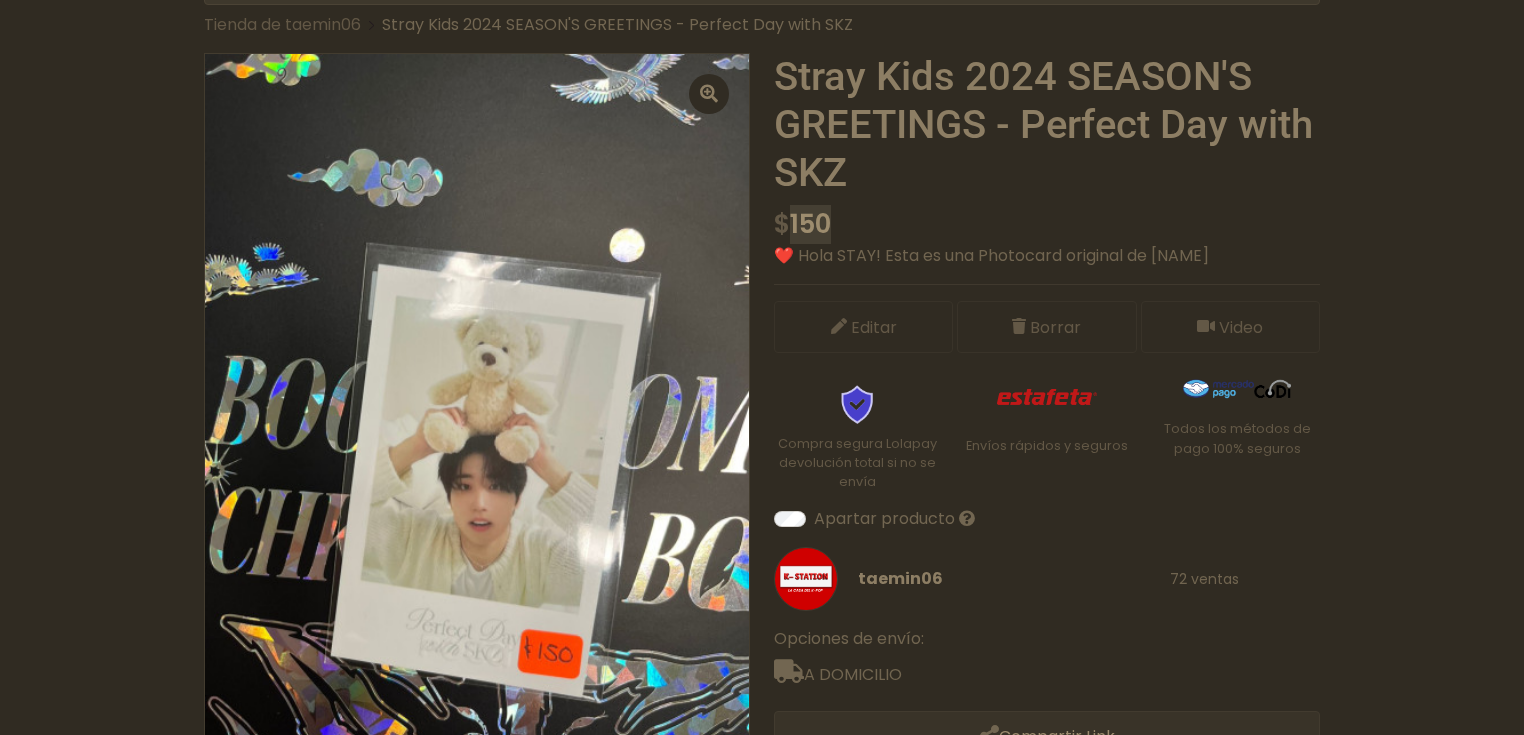drag, startPoint x: 839, startPoint y: 225, endPoint x: 792, endPoint y: 217, distance: 47.67599 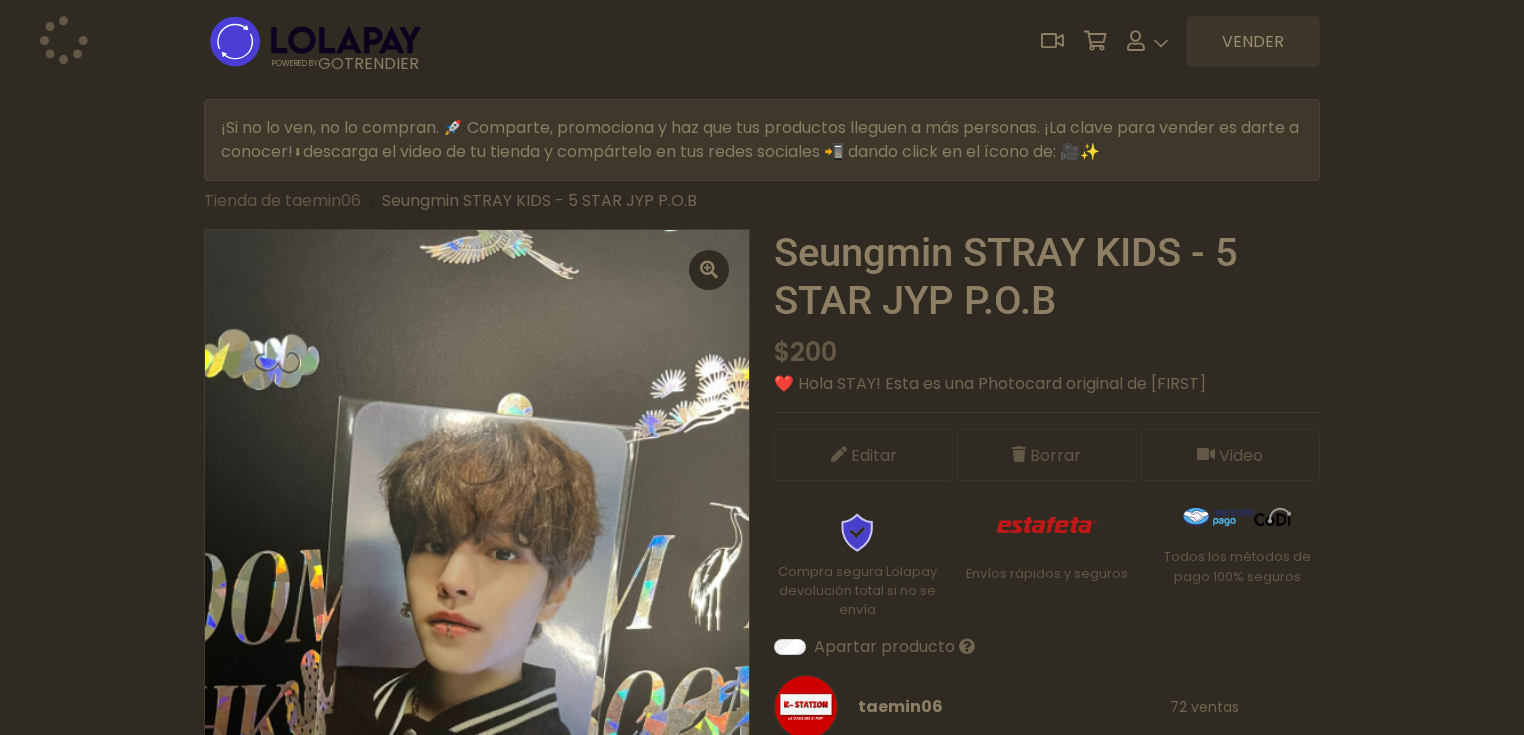 scroll, scrollTop: 0, scrollLeft: 0, axis: both 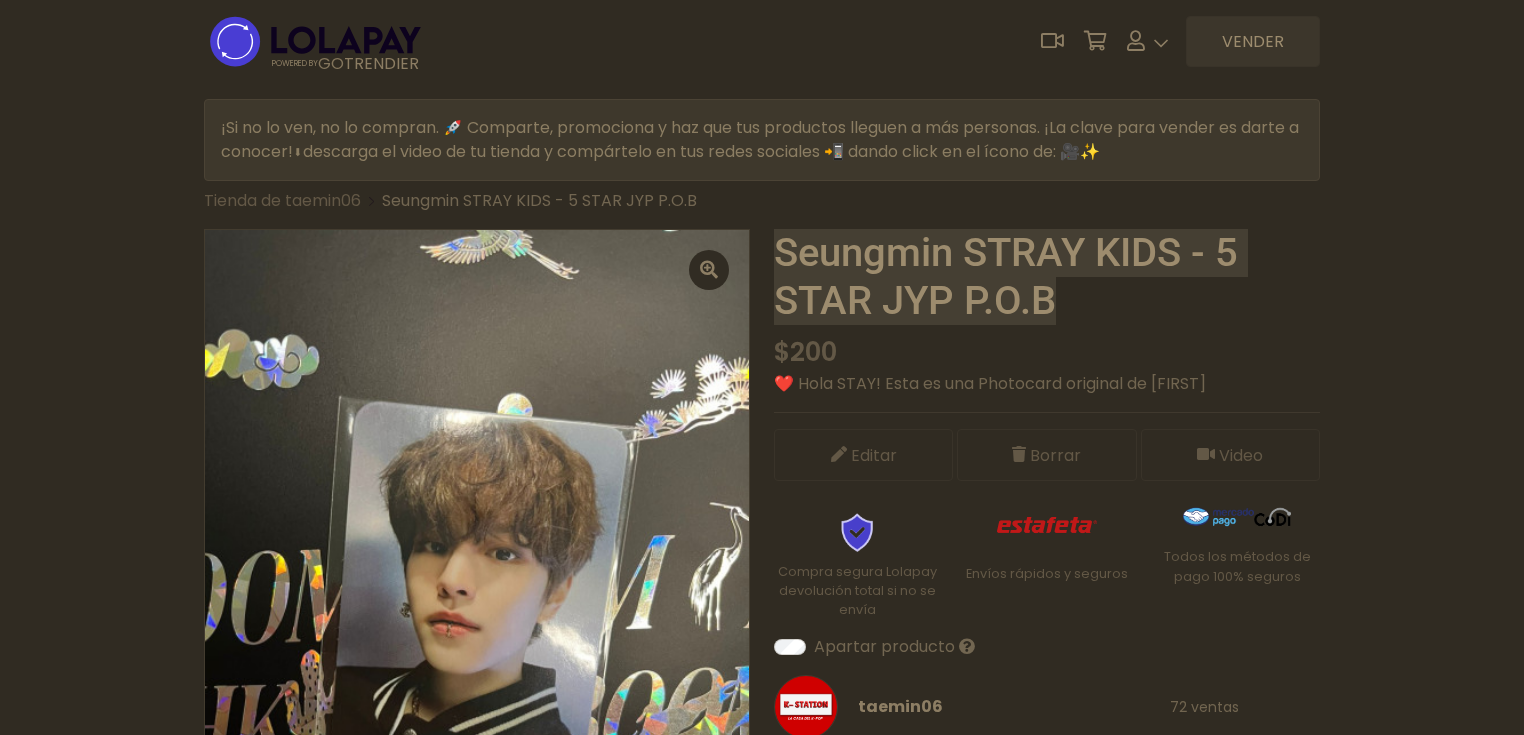 drag, startPoint x: 1060, startPoint y: 306, endPoint x: 778, endPoint y: 244, distance: 288.73517 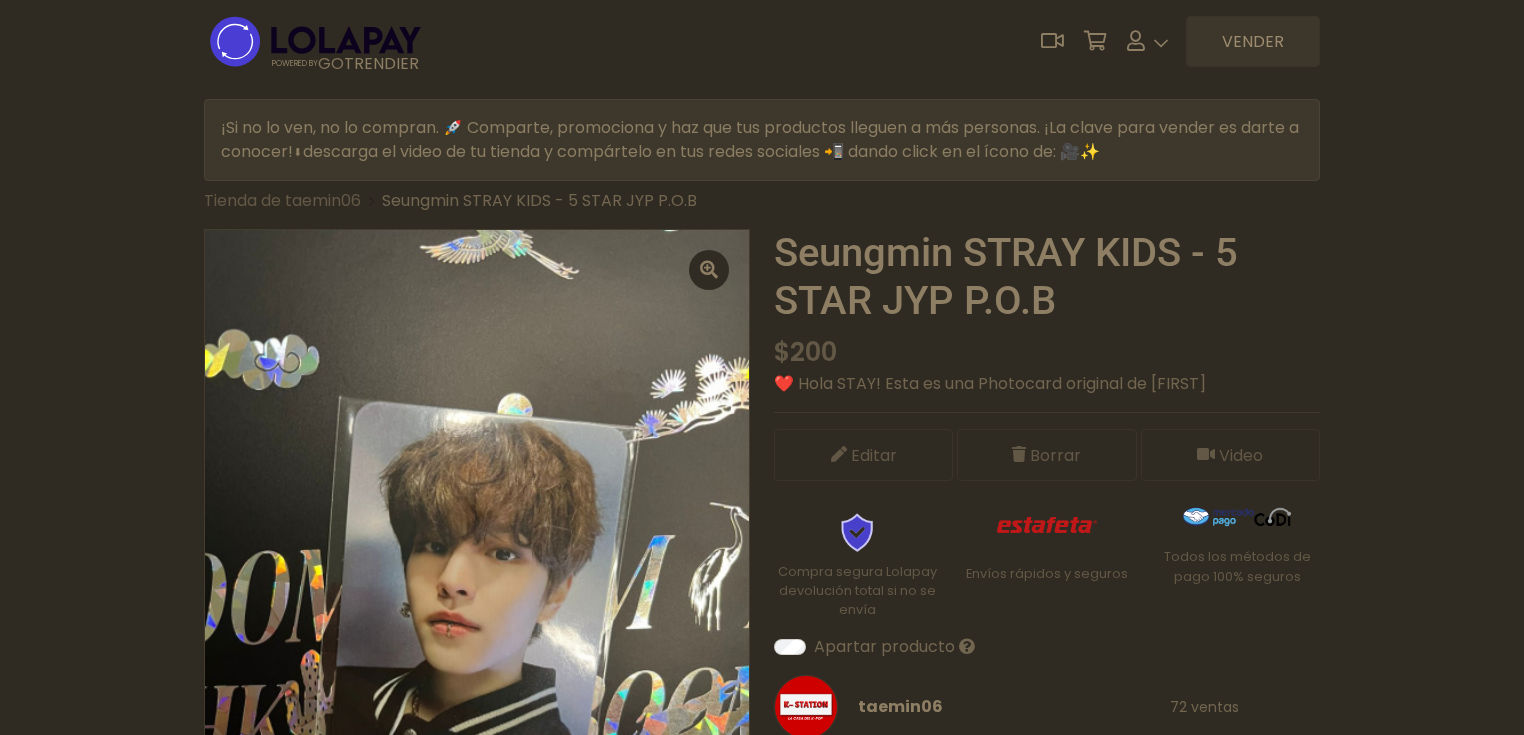 drag, startPoint x: 1330, startPoint y: 343, endPoint x: 1320, endPoint y: 353, distance: 14.142136 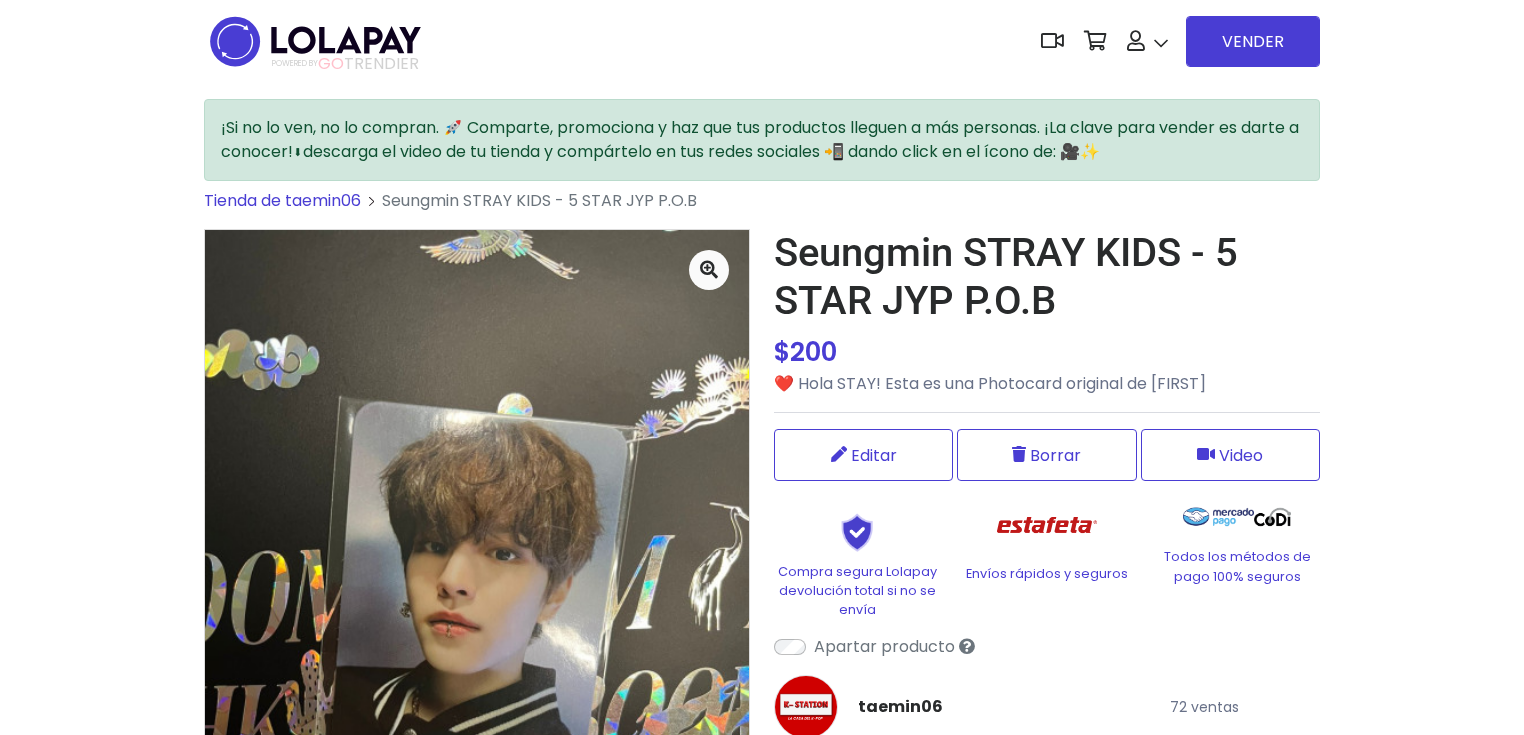 copy on "❤️ Hola STAY! Esta es una Photocard original de Seungmin" 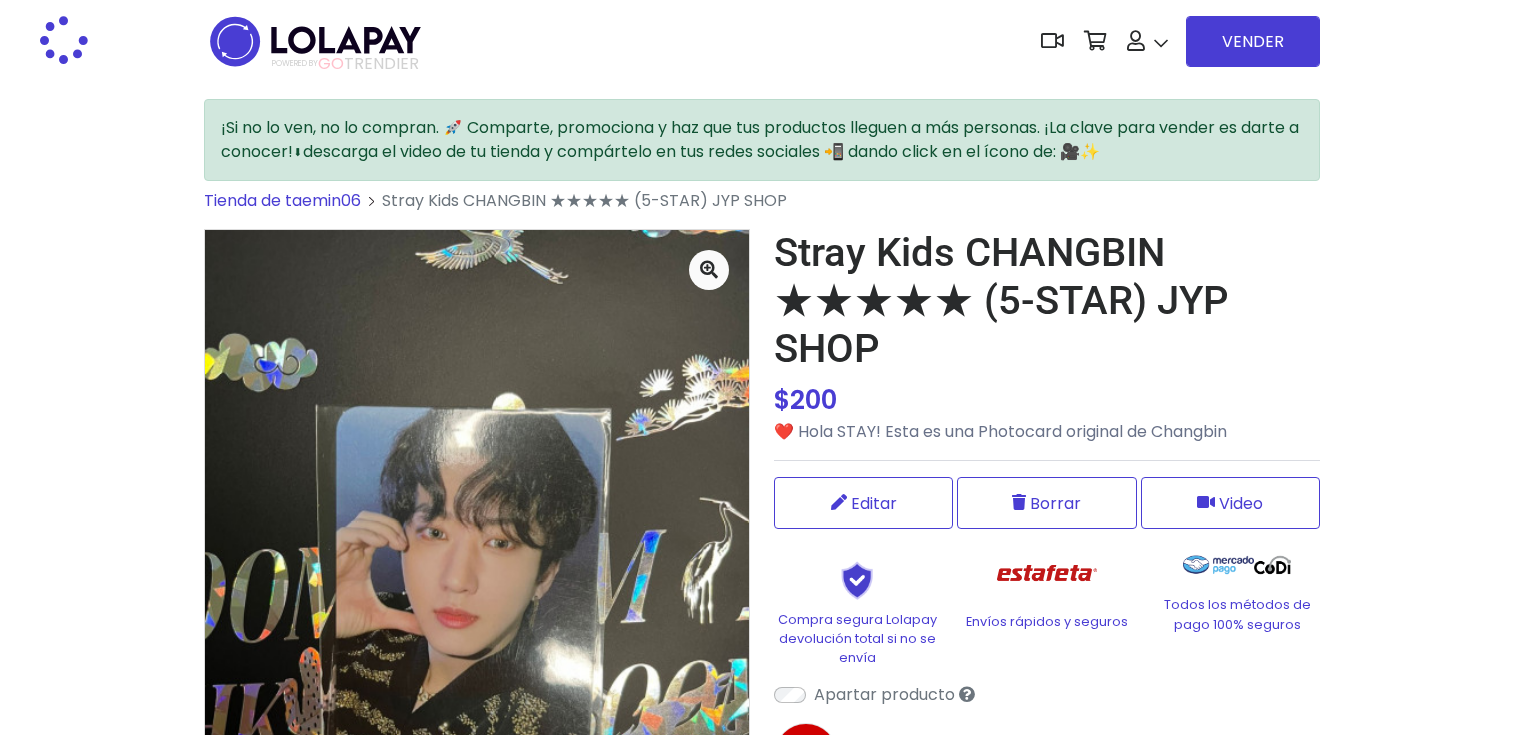 scroll, scrollTop: 0, scrollLeft: 0, axis: both 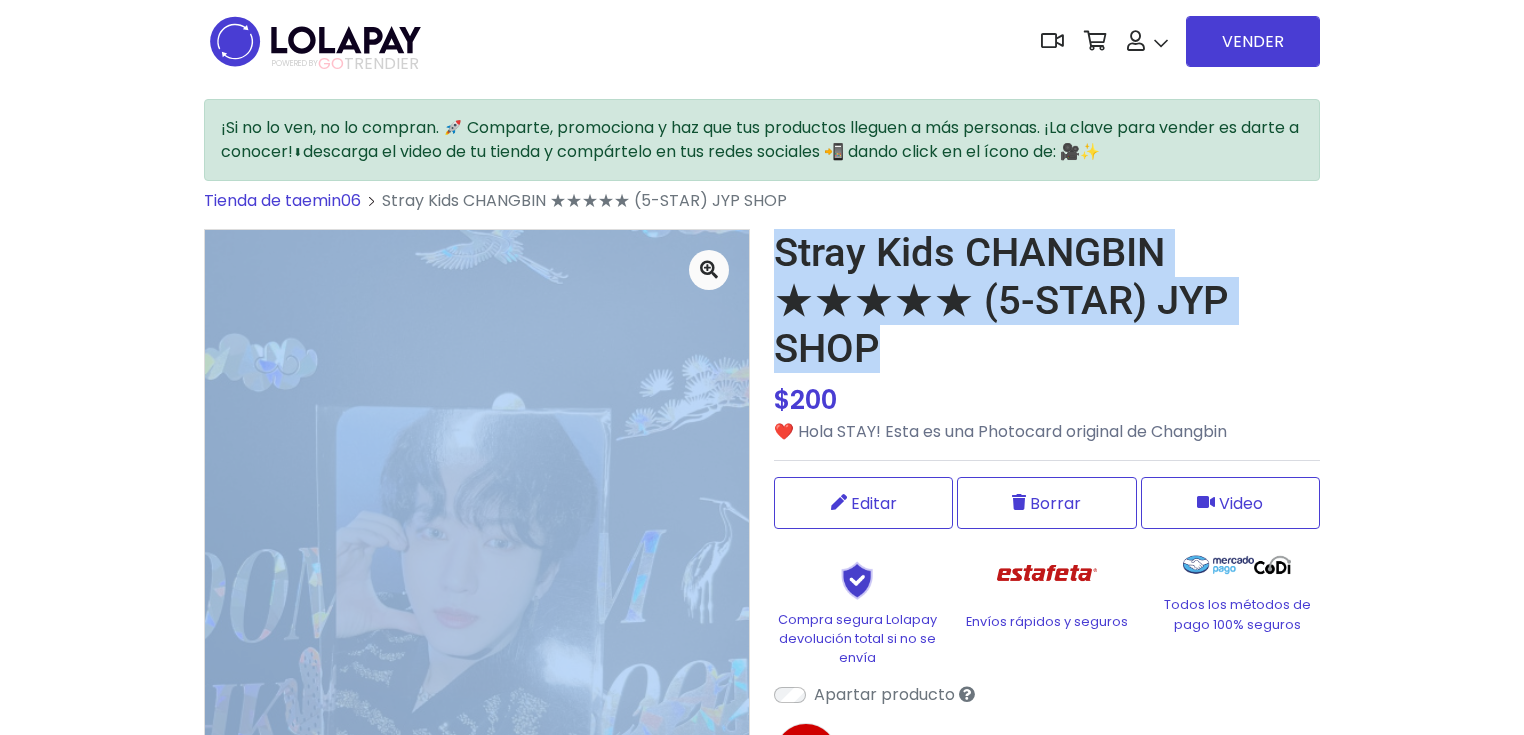 drag, startPoint x: 1324, startPoint y: 296, endPoint x: 652, endPoint y: 256, distance: 673.18945 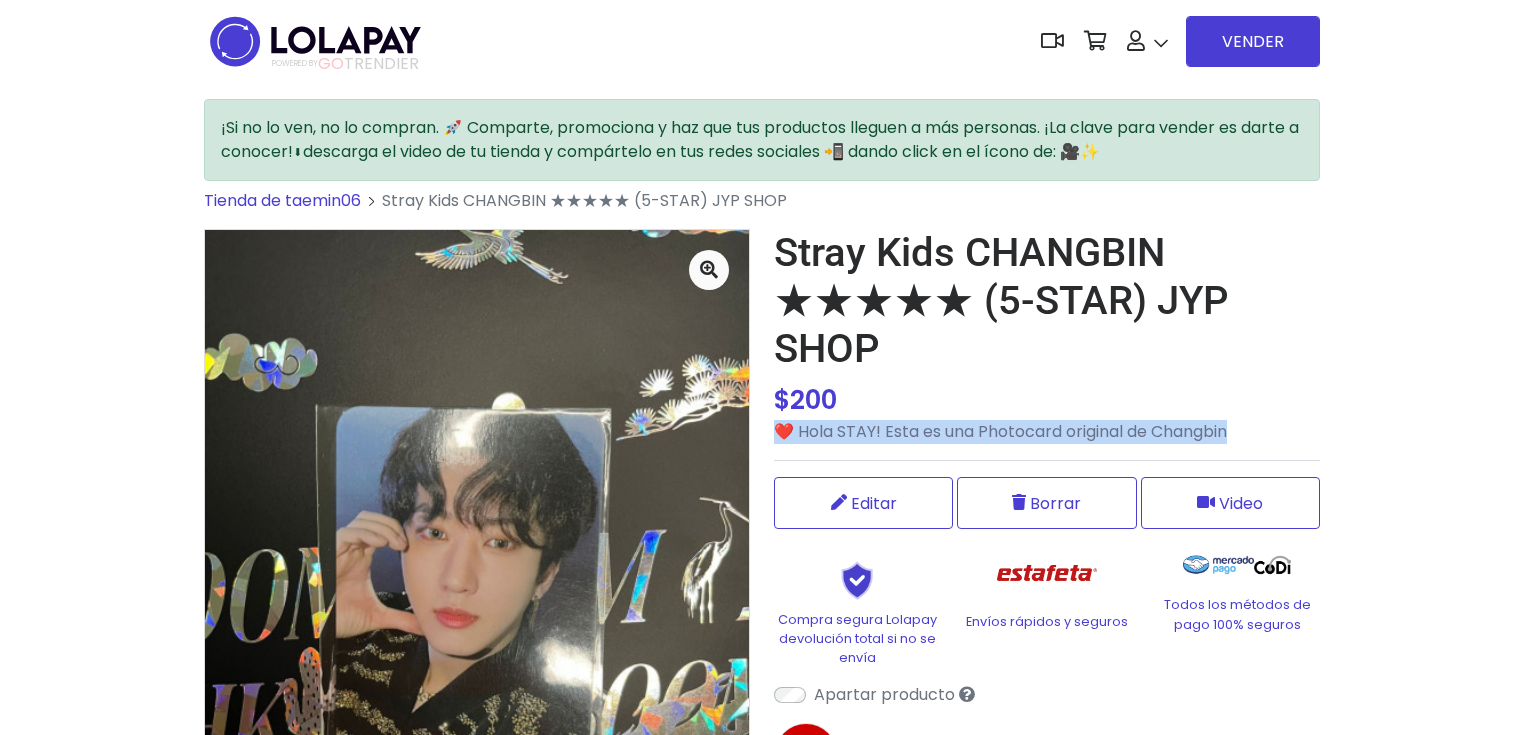 drag, startPoint x: 1240, startPoint y: 384, endPoint x: 779, endPoint y: 376, distance: 461.0694 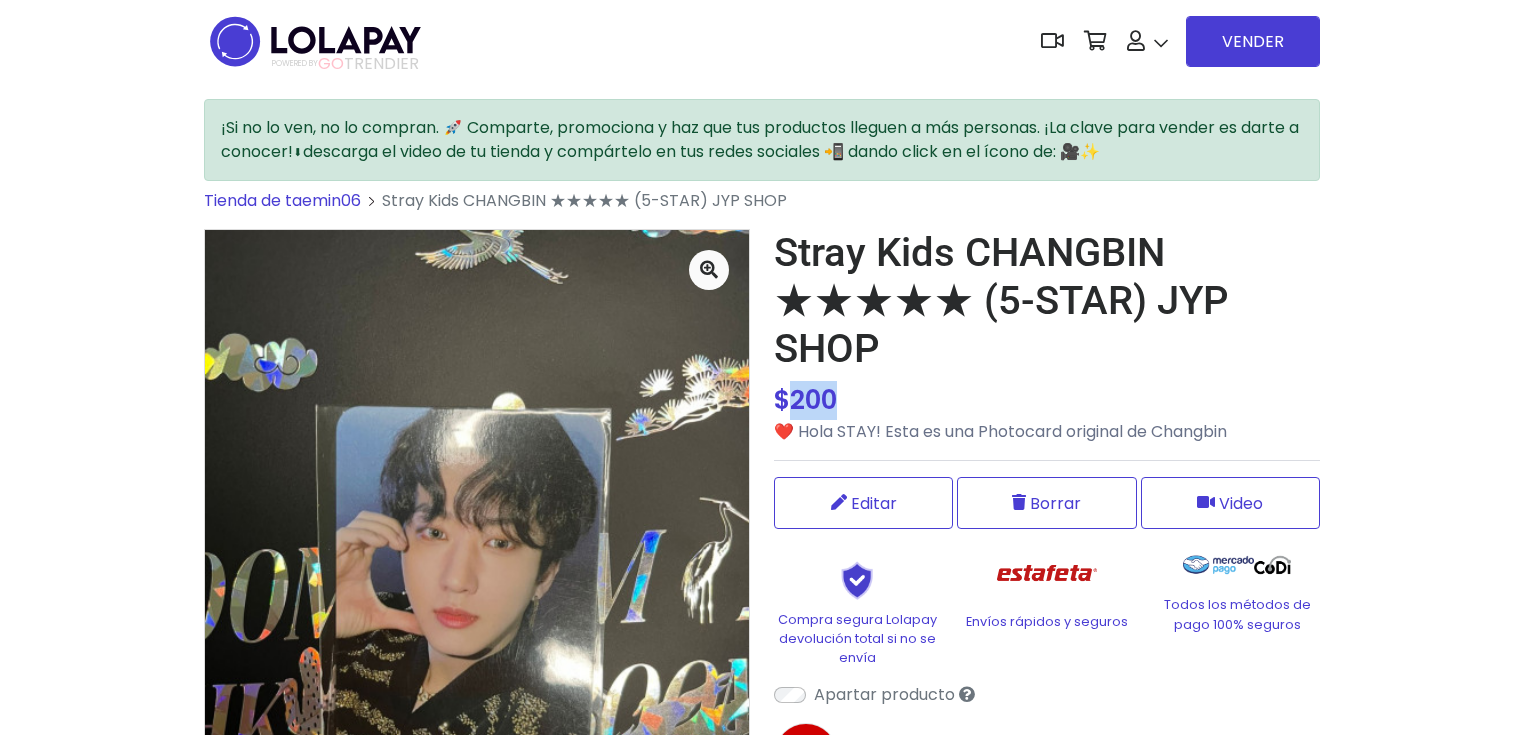 drag, startPoint x: 840, startPoint y: 352, endPoint x: 792, endPoint y: 340, distance: 49.47727 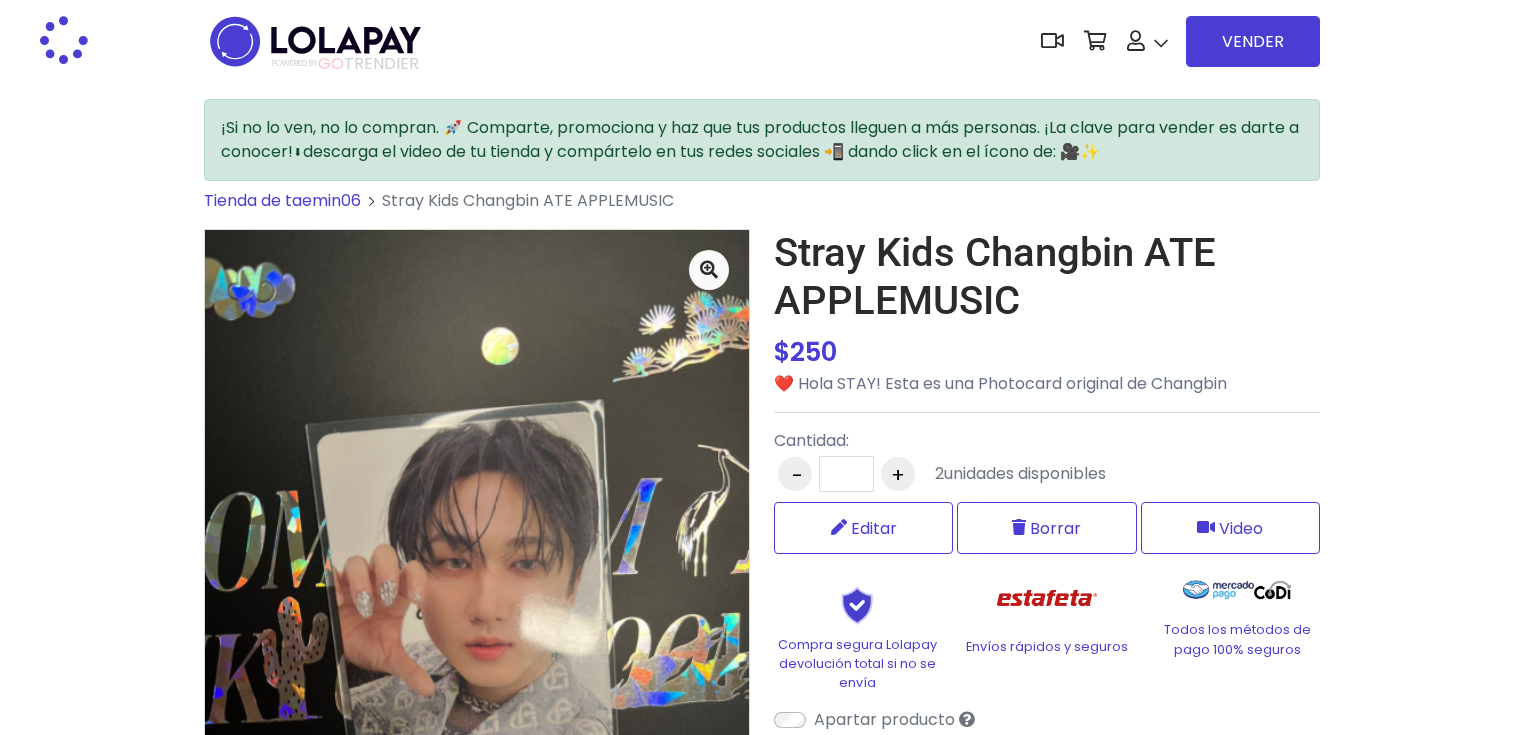 scroll, scrollTop: 0, scrollLeft: 0, axis: both 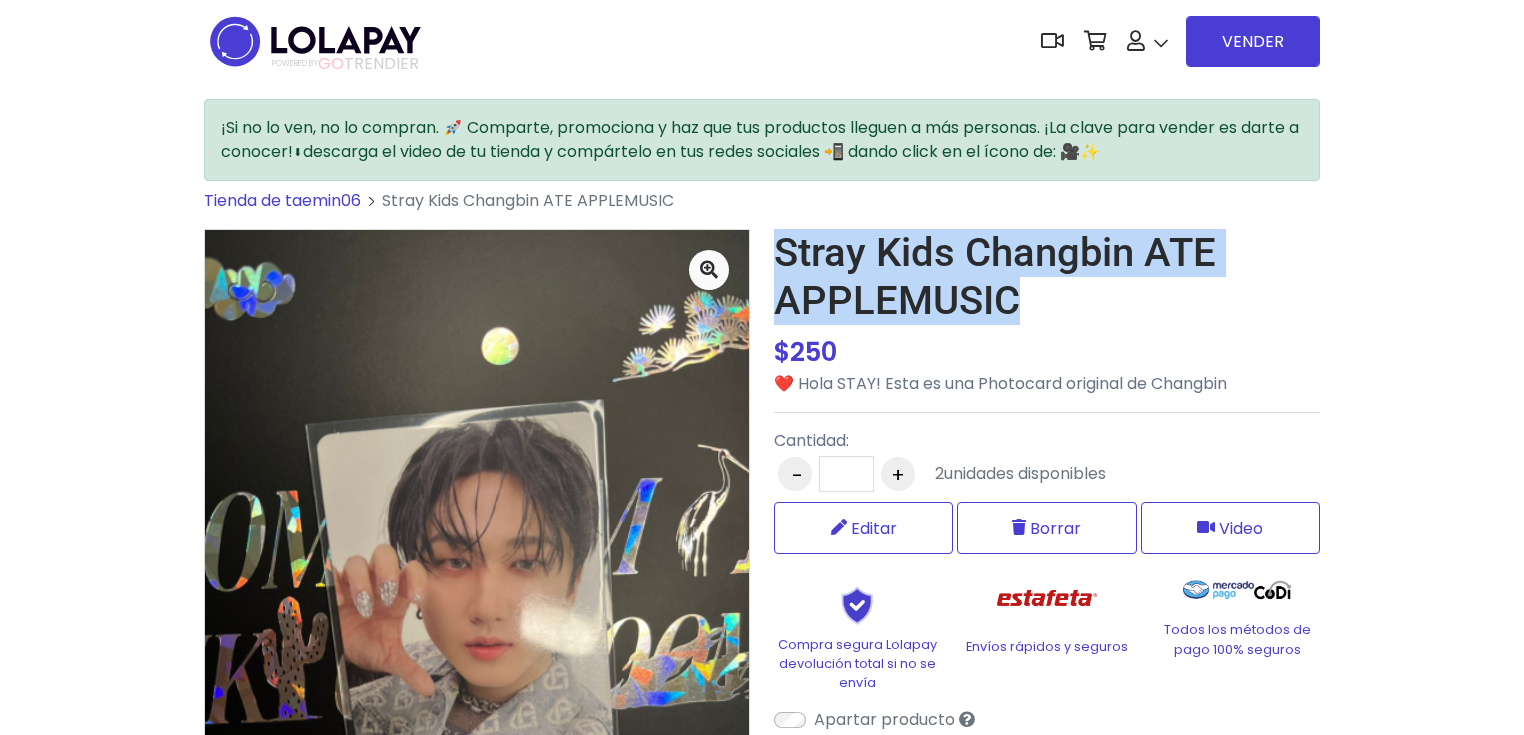drag, startPoint x: 1023, startPoint y: 305, endPoint x: 764, endPoint y: 251, distance: 264.56946 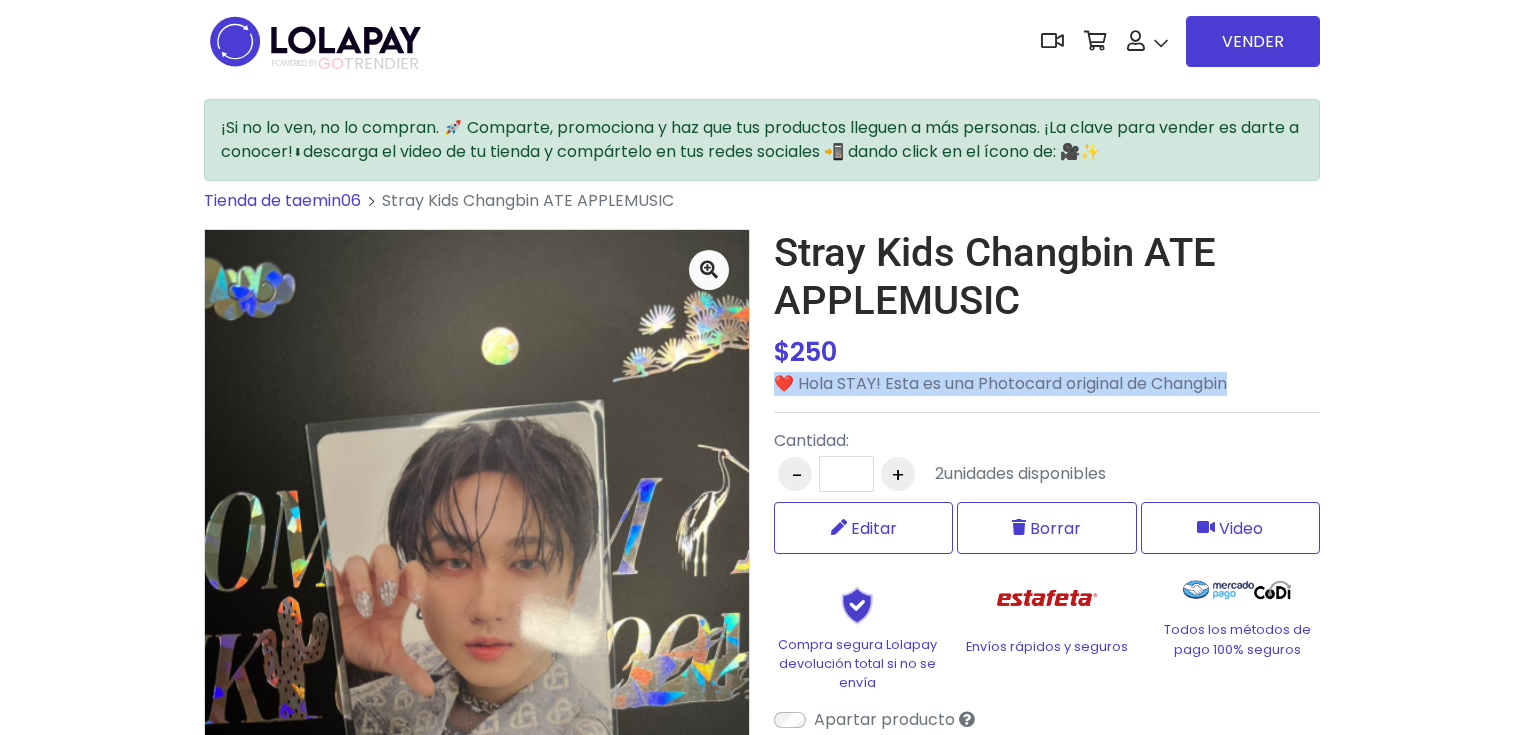 drag, startPoint x: 1239, startPoint y: 379, endPoint x: 777, endPoint y: 374, distance: 462.02707 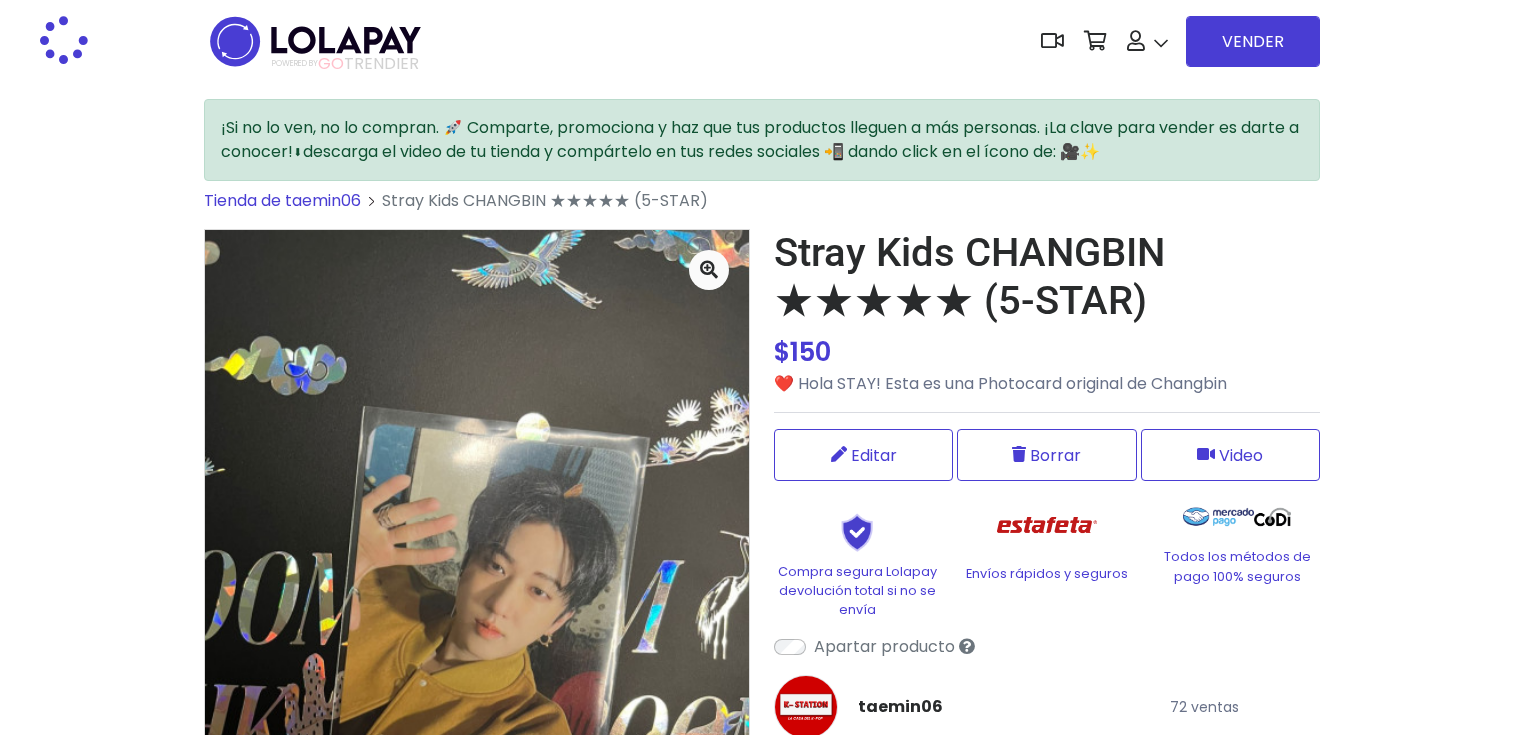 scroll, scrollTop: 0, scrollLeft: 0, axis: both 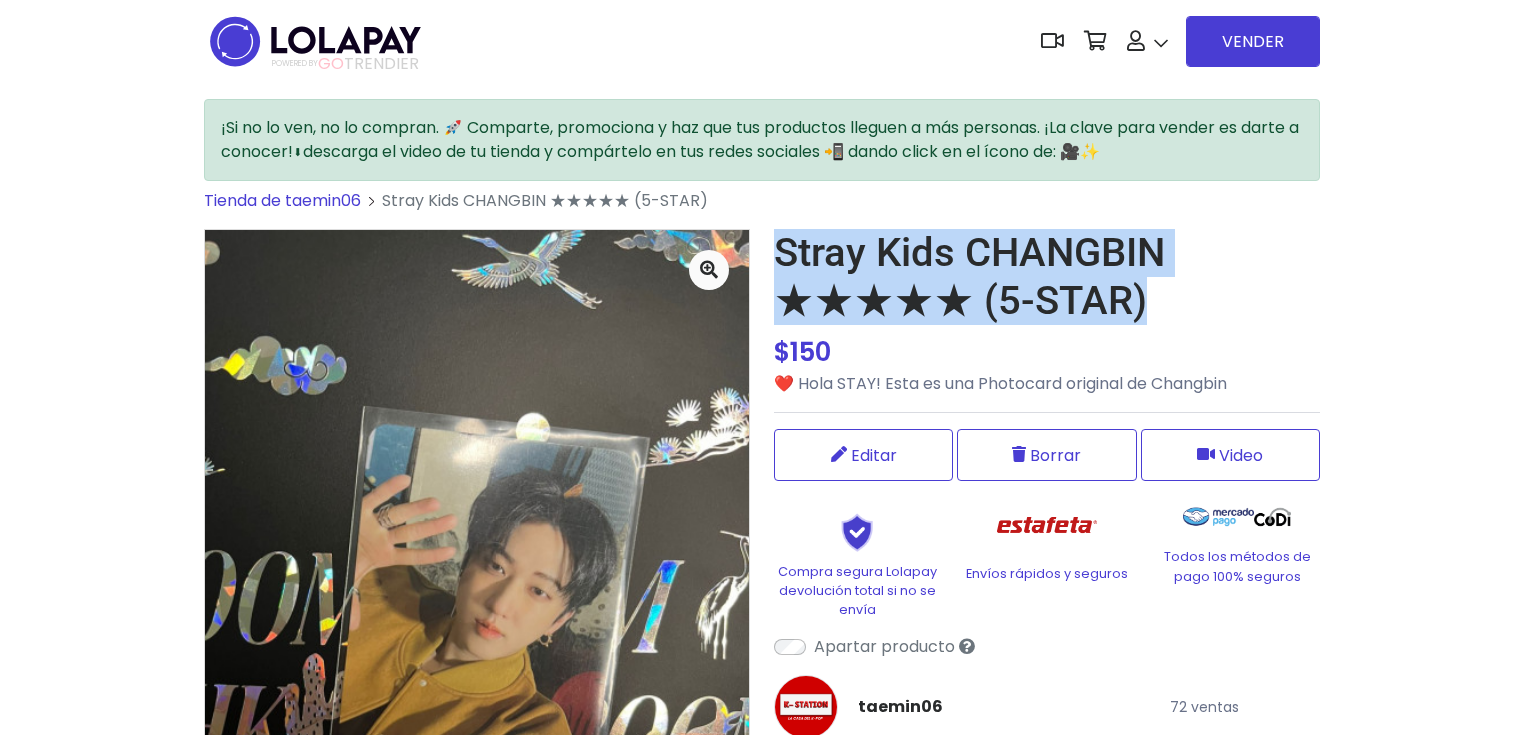 drag, startPoint x: 1121, startPoint y: 312, endPoint x: 784, endPoint y: 260, distance: 340.98828 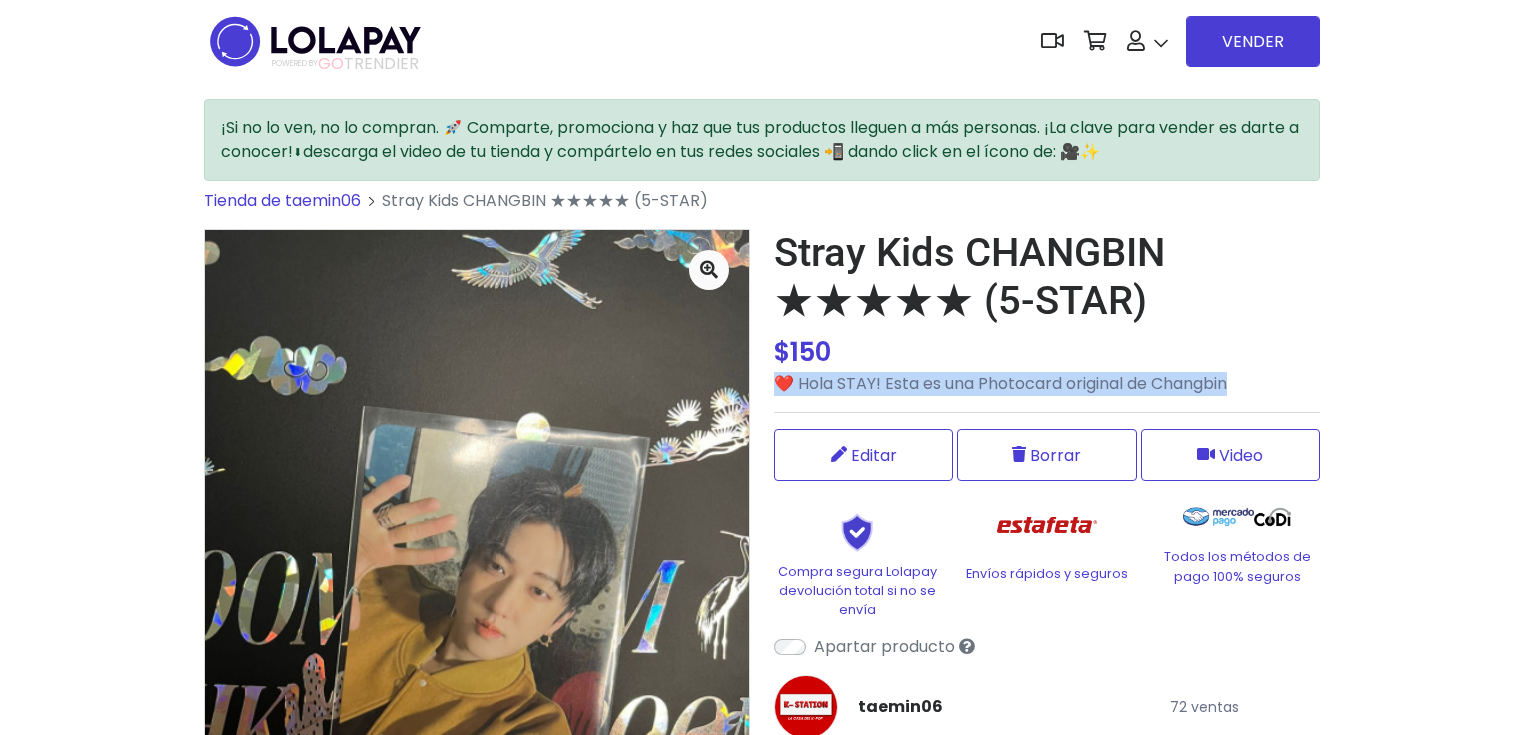 drag, startPoint x: 1246, startPoint y: 382, endPoint x: 783, endPoint y: 391, distance: 463.08746 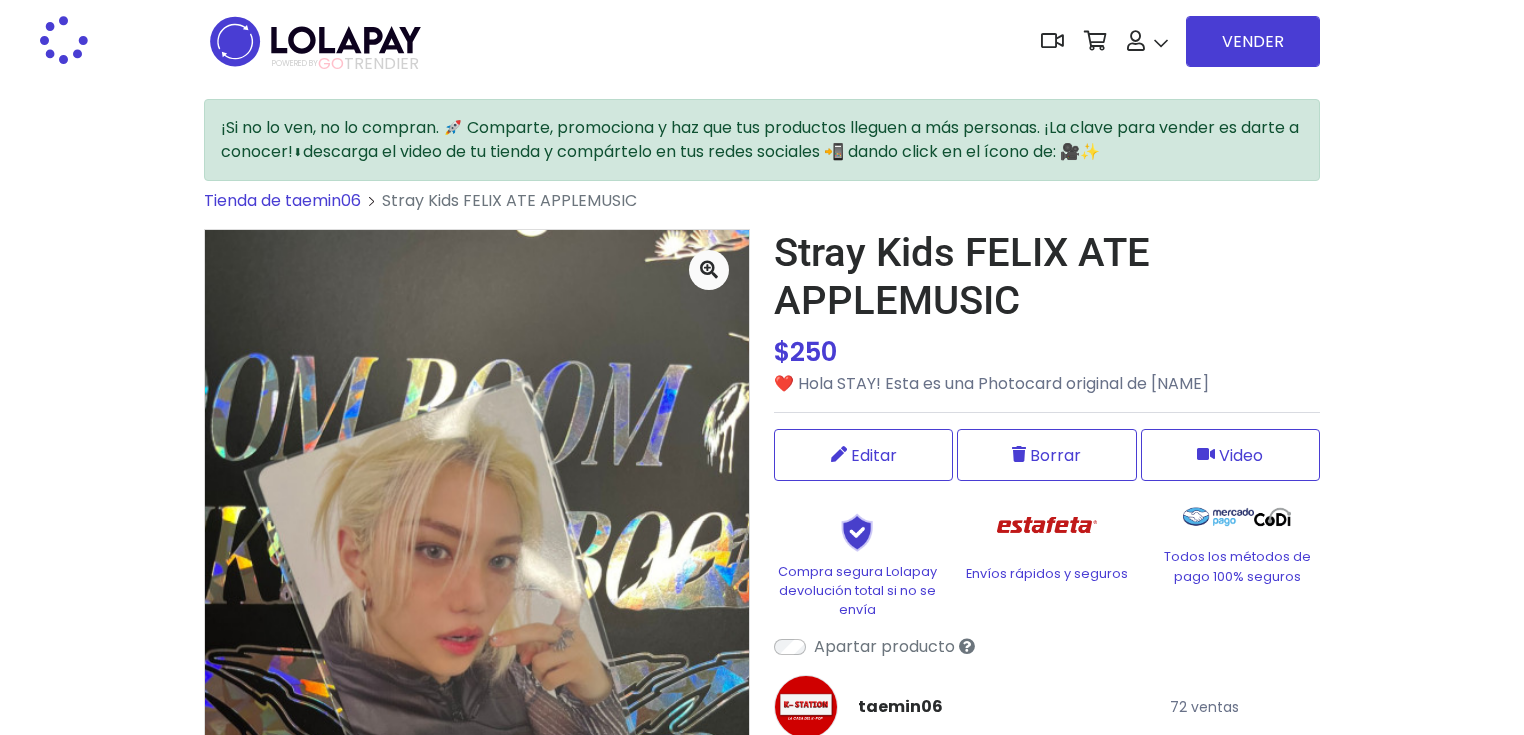 scroll, scrollTop: 0, scrollLeft: 0, axis: both 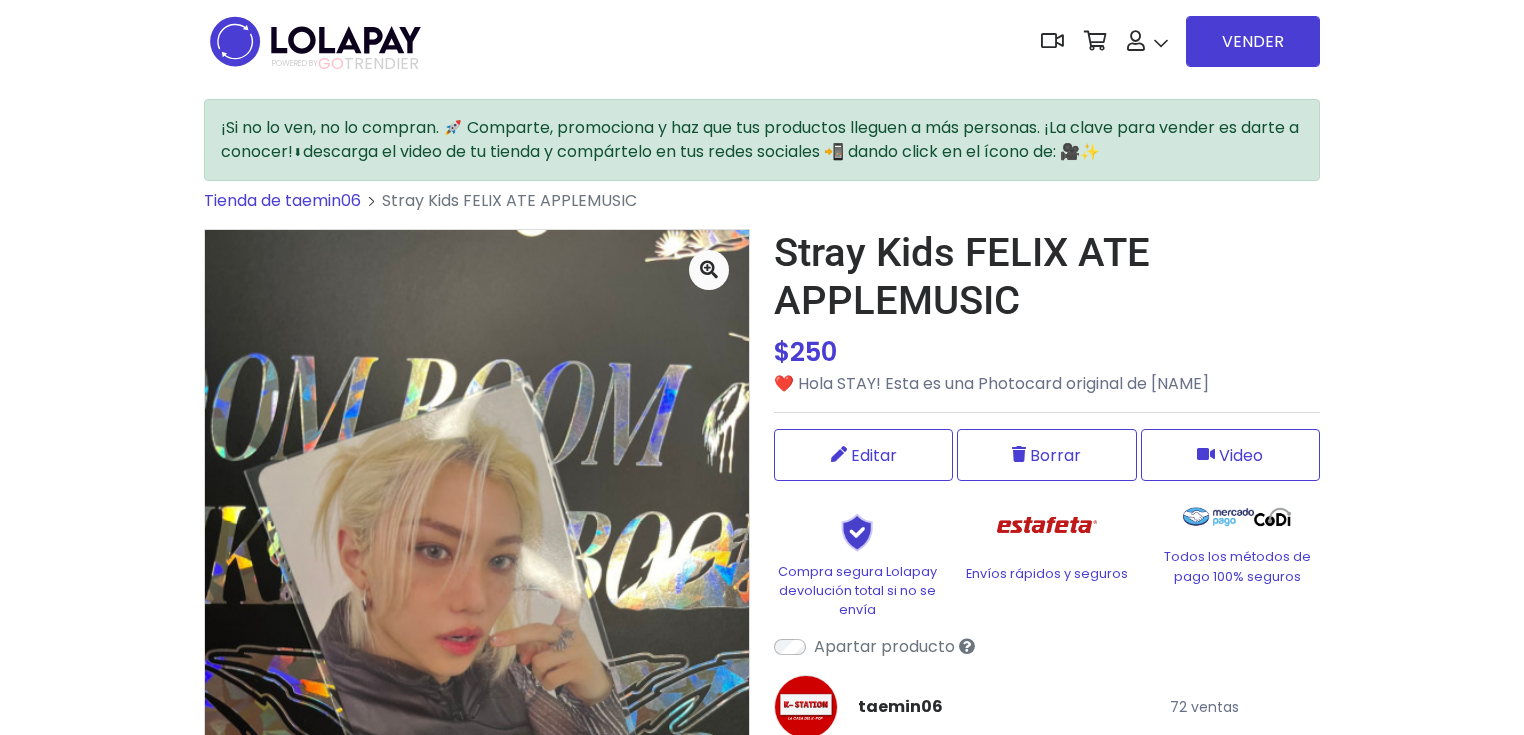 click on "¡Si no lo ven, no lo compran. 🚀 Comparte, promociona y haz que tus productos lleguen a más personas. ¡La clave para vender es darte a conocer!⬇descarga el video de tu tienda y compártelo en tus redes sociales 📲 dando click en el ícono de: 🎥✨
Tienda de taemin06" at bounding box center [762, 533] 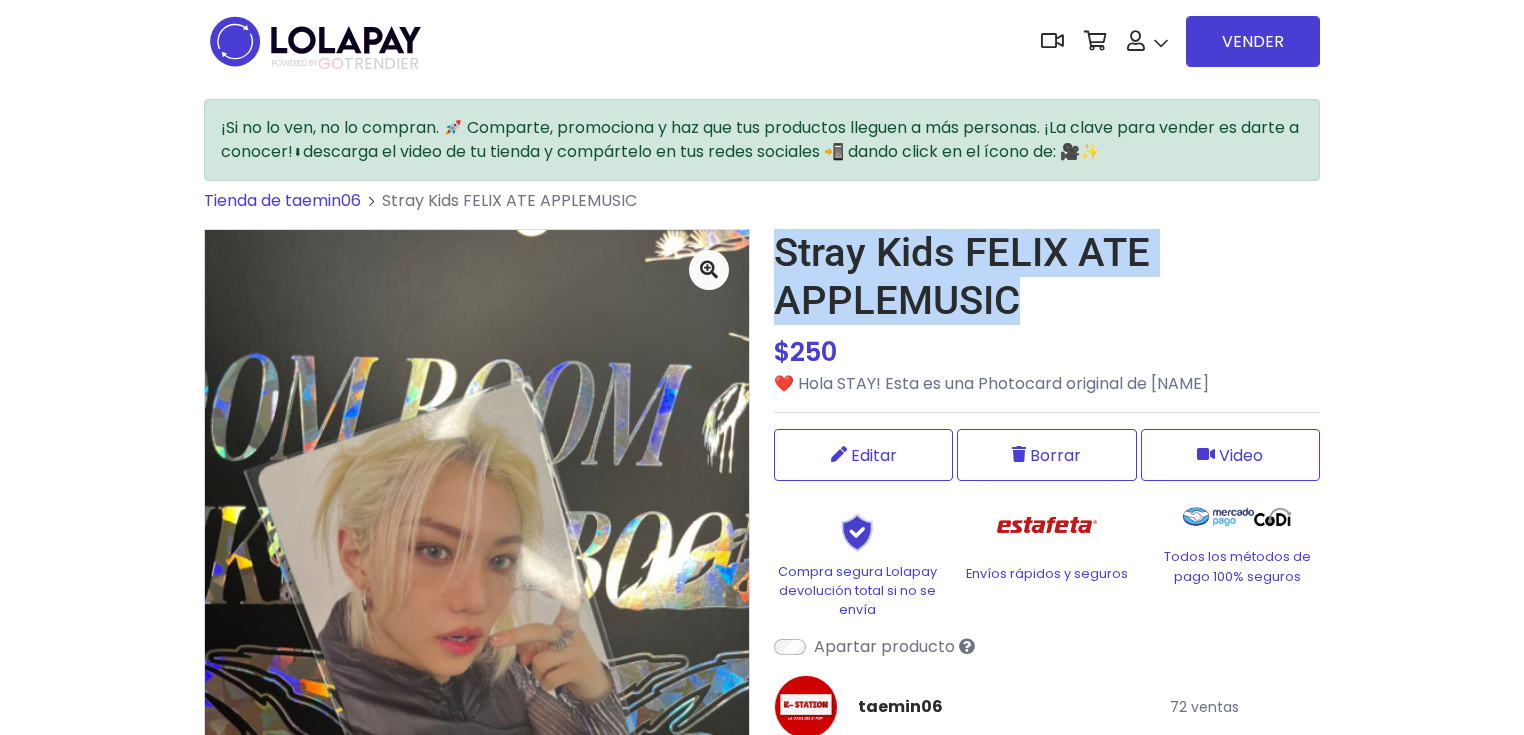 drag, startPoint x: 1007, startPoint y: 295, endPoint x: 775, endPoint y: 243, distance: 237.75618 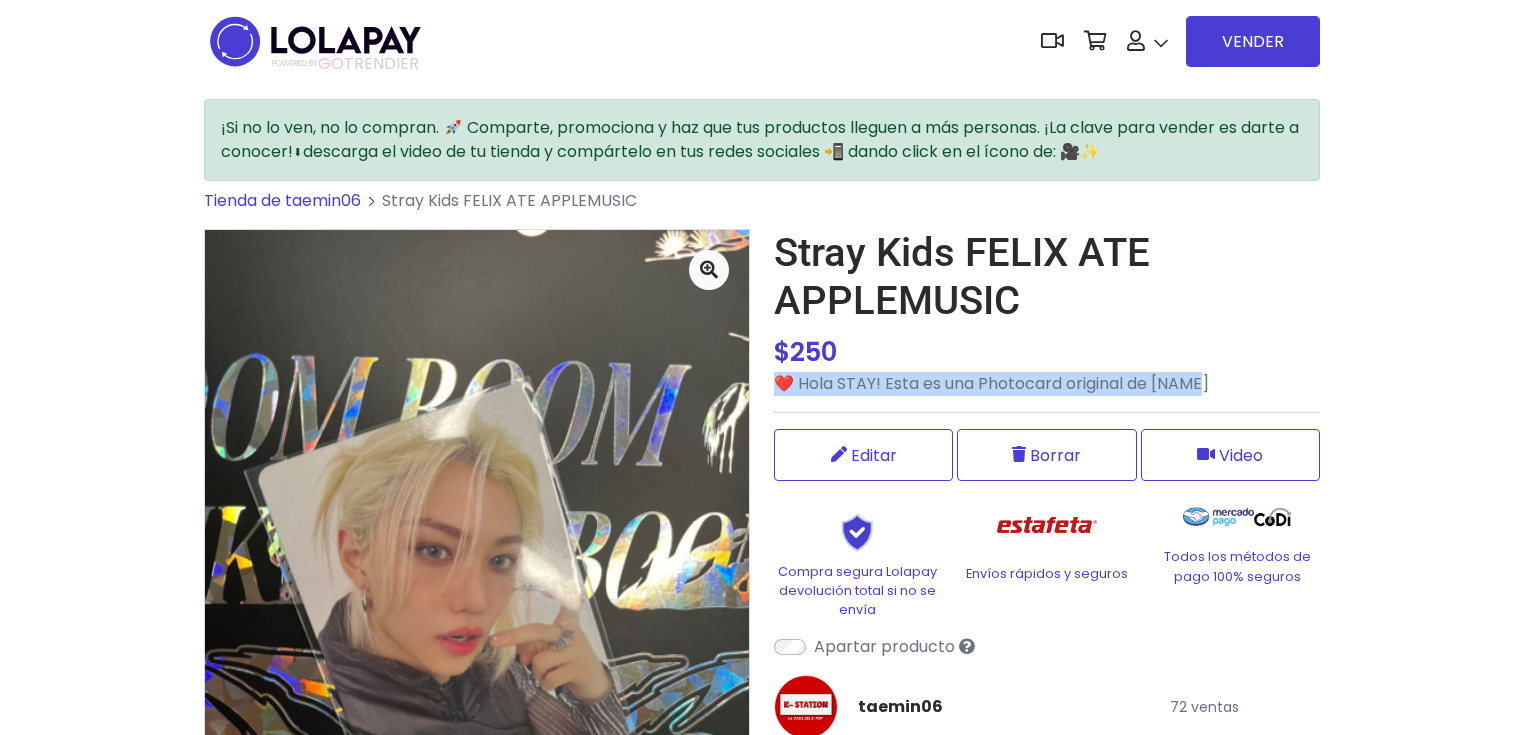 drag, startPoint x: 884, startPoint y: 370, endPoint x: 762, endPoint y: 387, distance: 123.178734 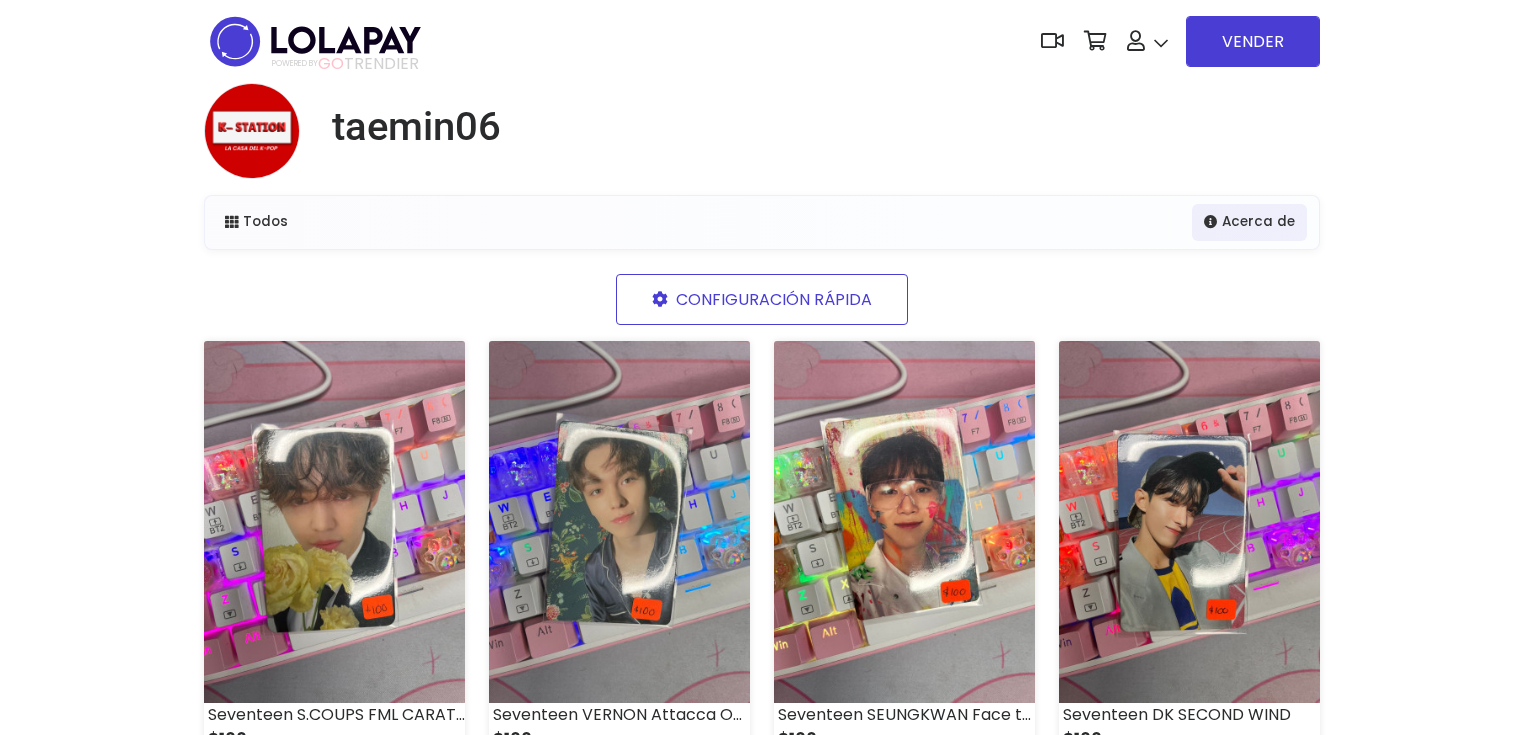 scroll, scrollTop: 0, scrollLeft: 0, axis: both 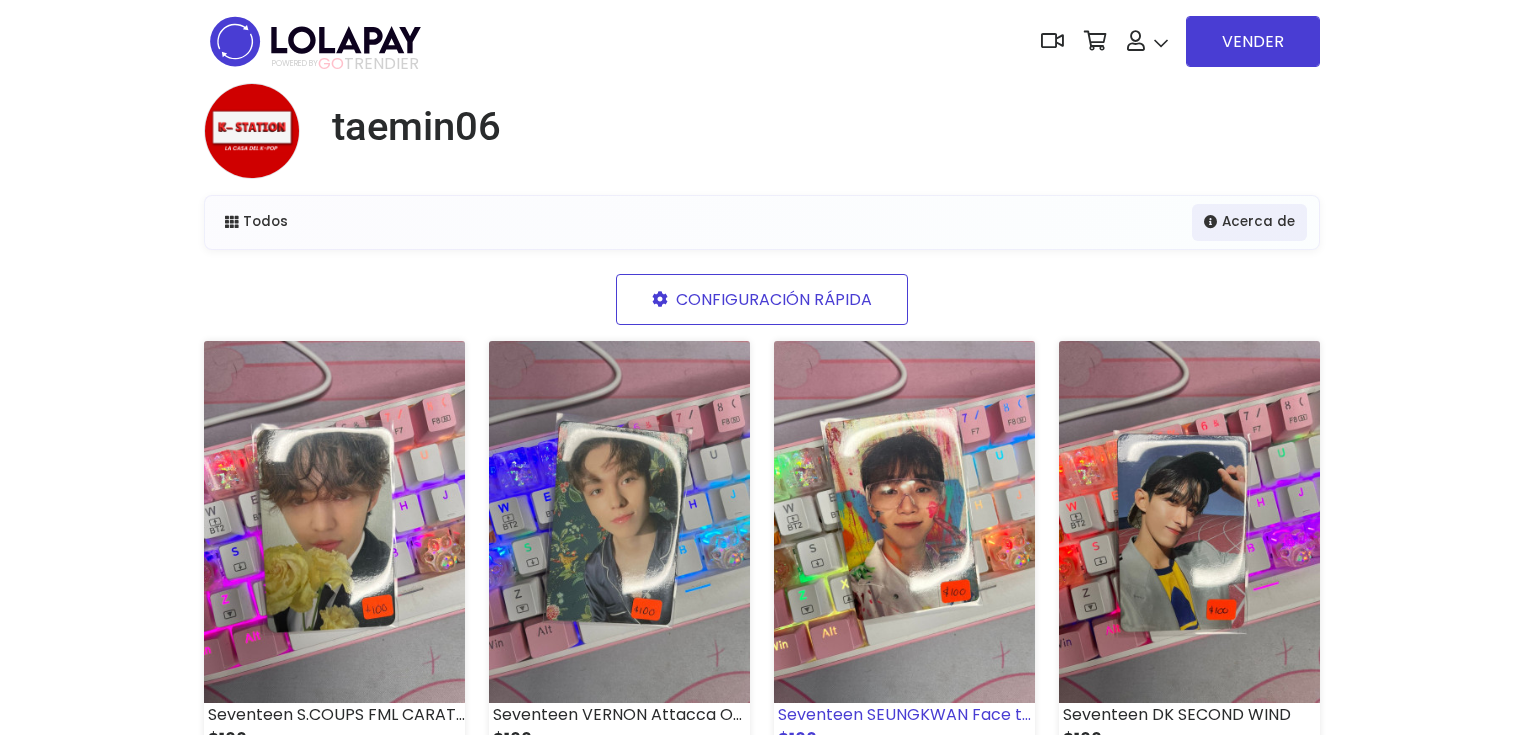 click at bounding box center (904, 522) 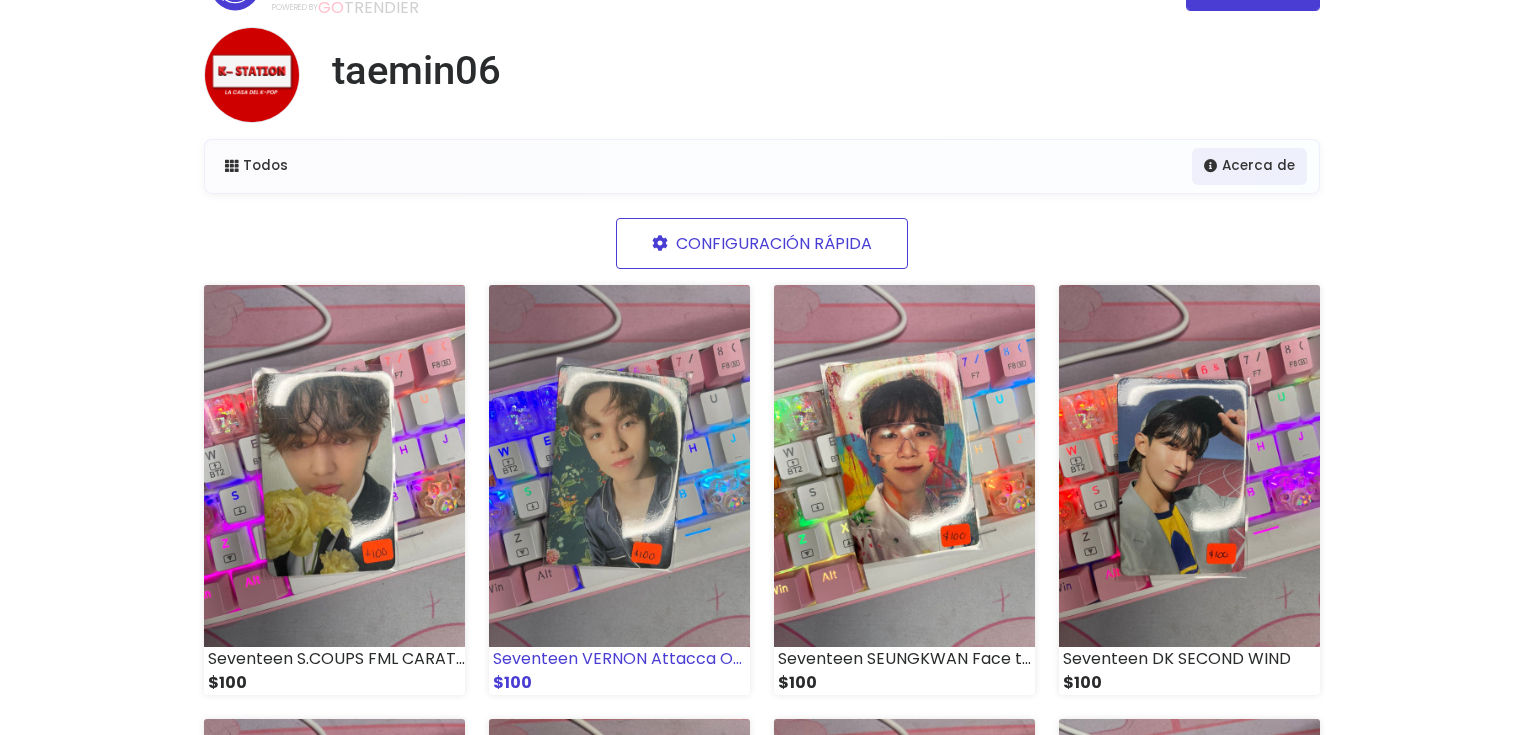 scroll, scrollTop: 320, scrollLeft: 0, axis: vertical 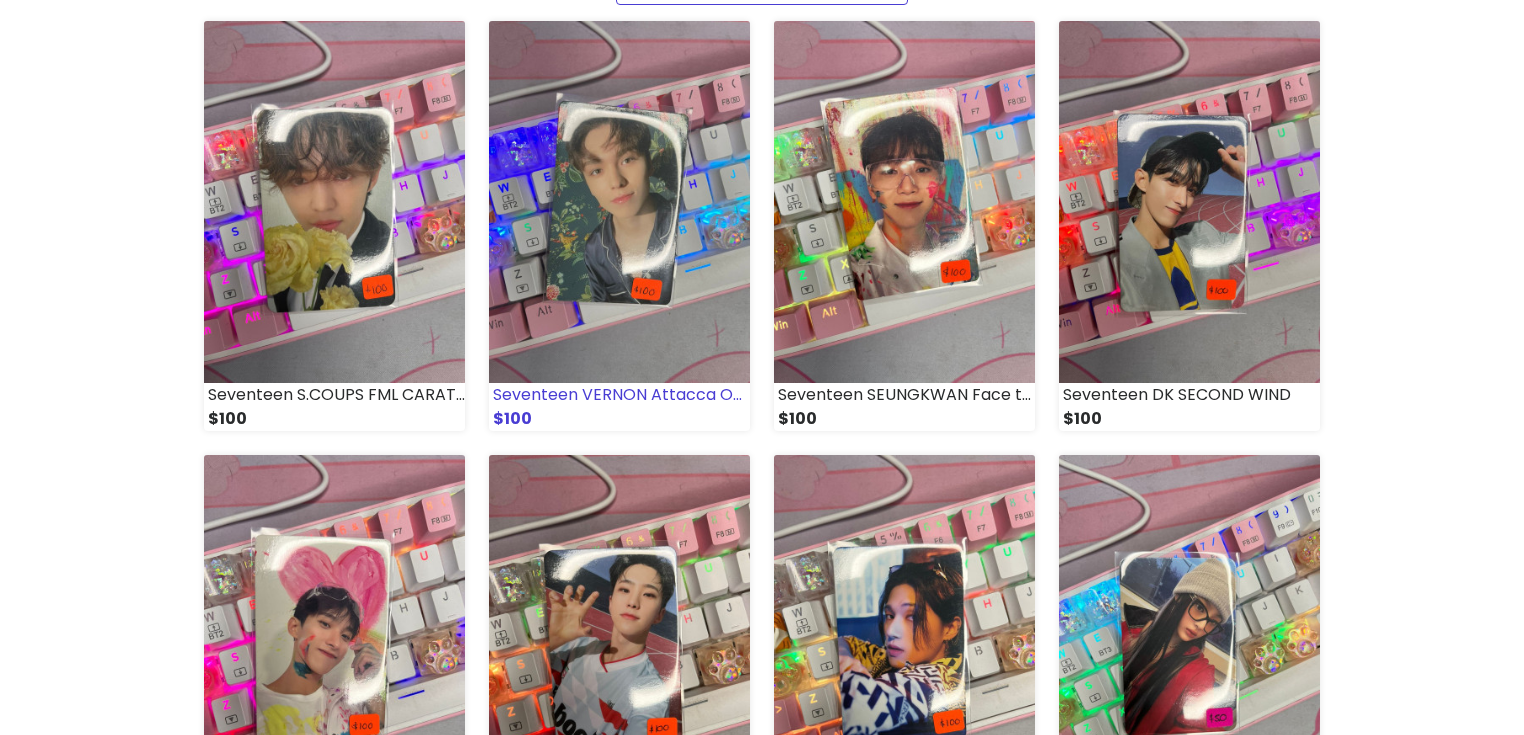click at bounding box center [619, 202] 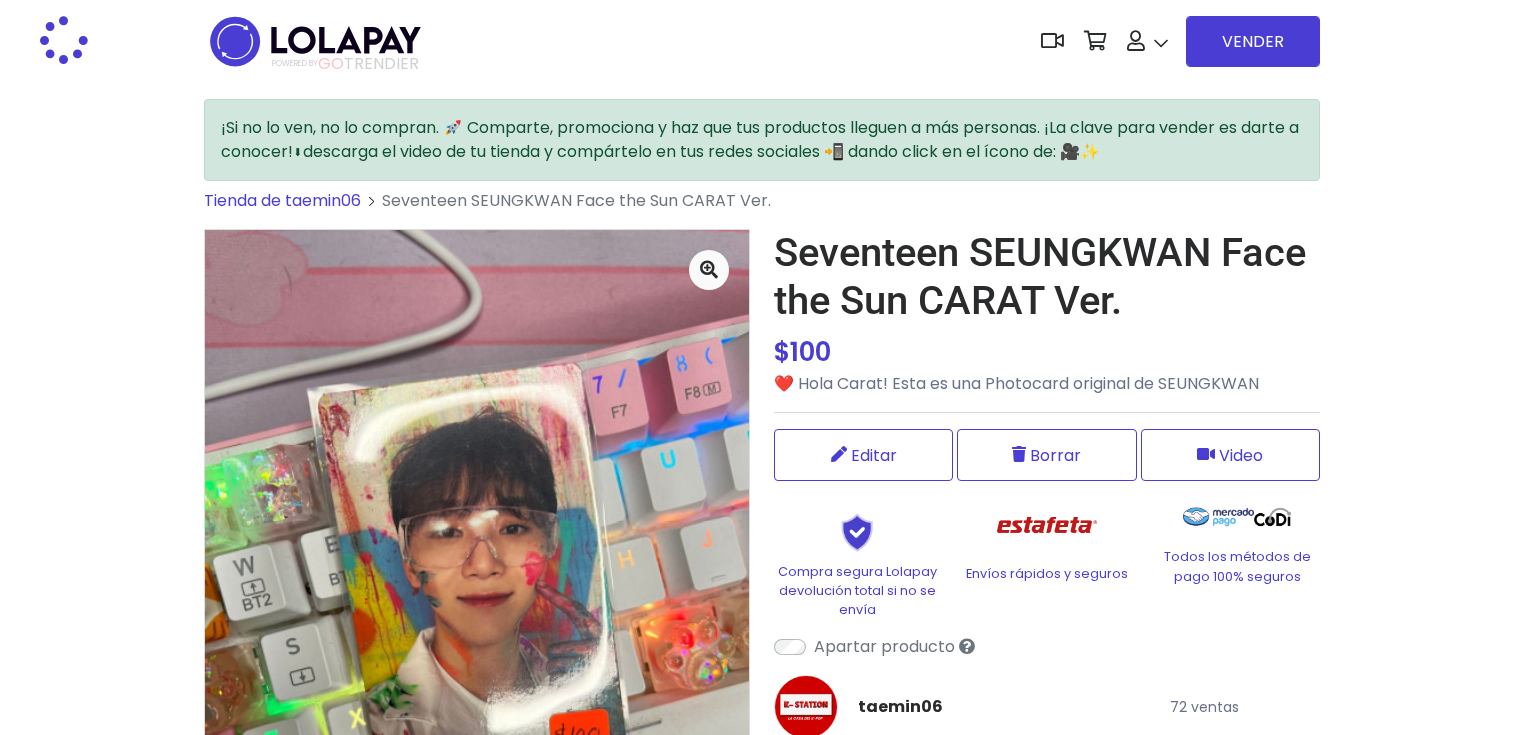 scroll, scrollTop: 0, scrollLeft: 0, axis: both 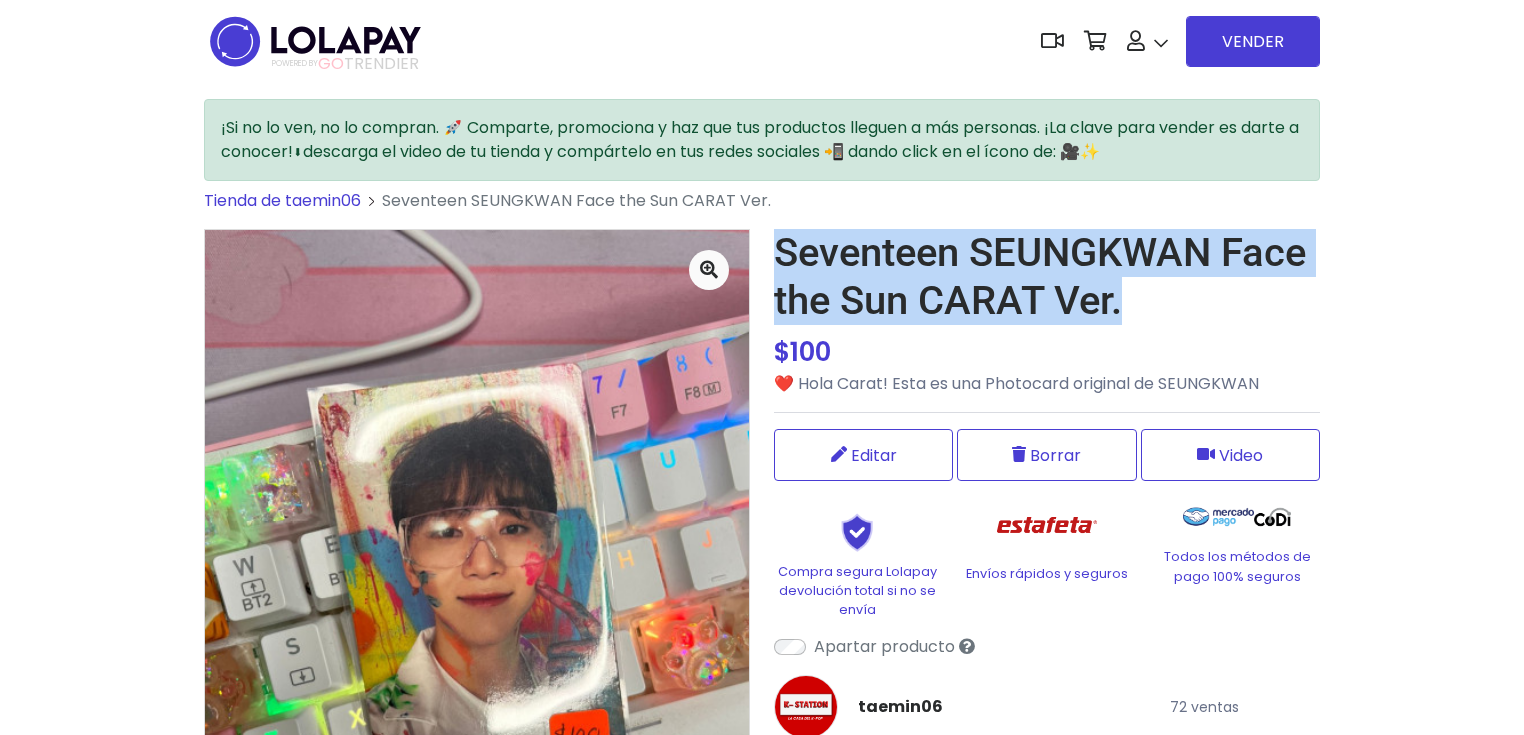 drag, startPoint x: 1128, startPoint y: 306, endPoint x: 782, endPoint y: 237, distance: 352.813 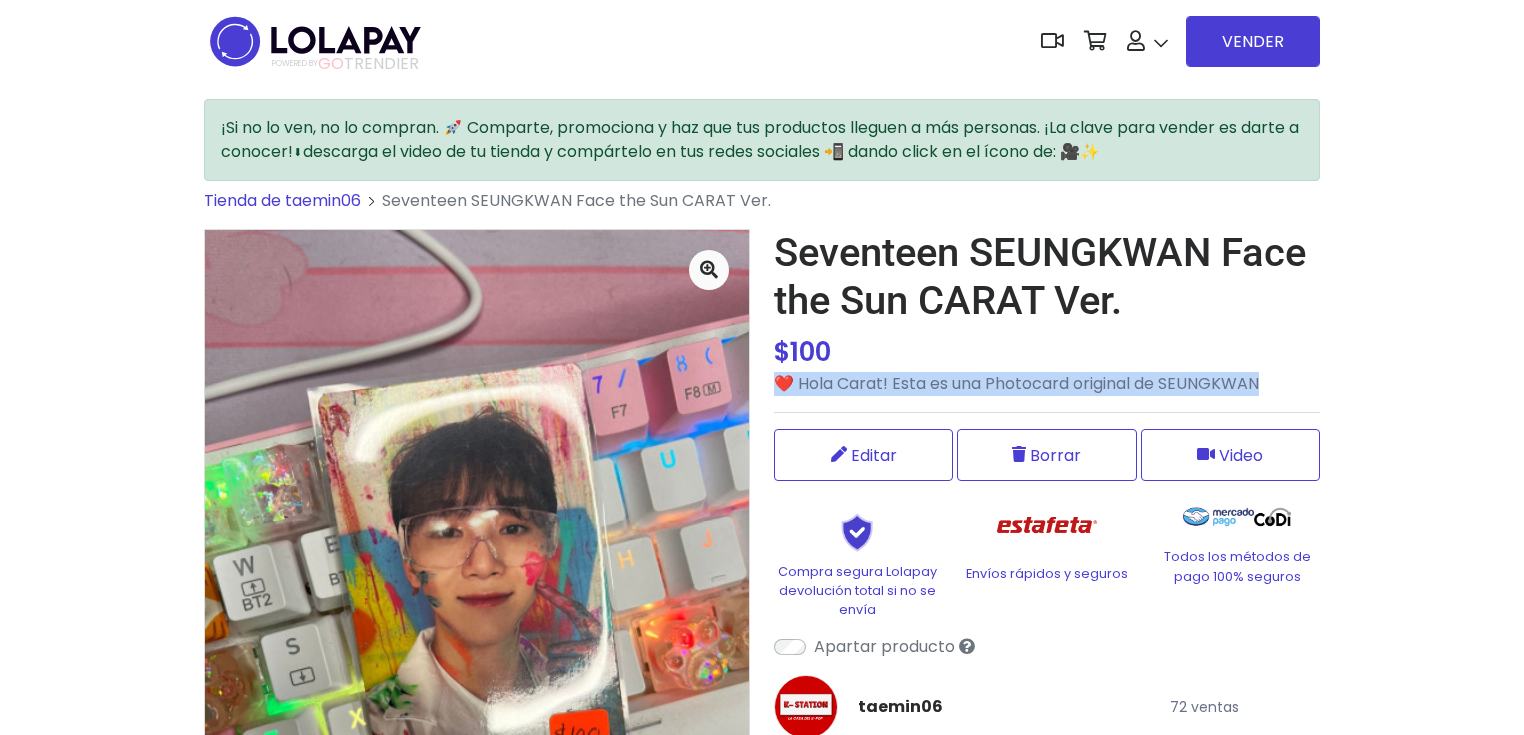 drag, startPoint x: 1197, startPoint y: 392, endPoint x: 783, endPoint y: 394, distance: 414.00482 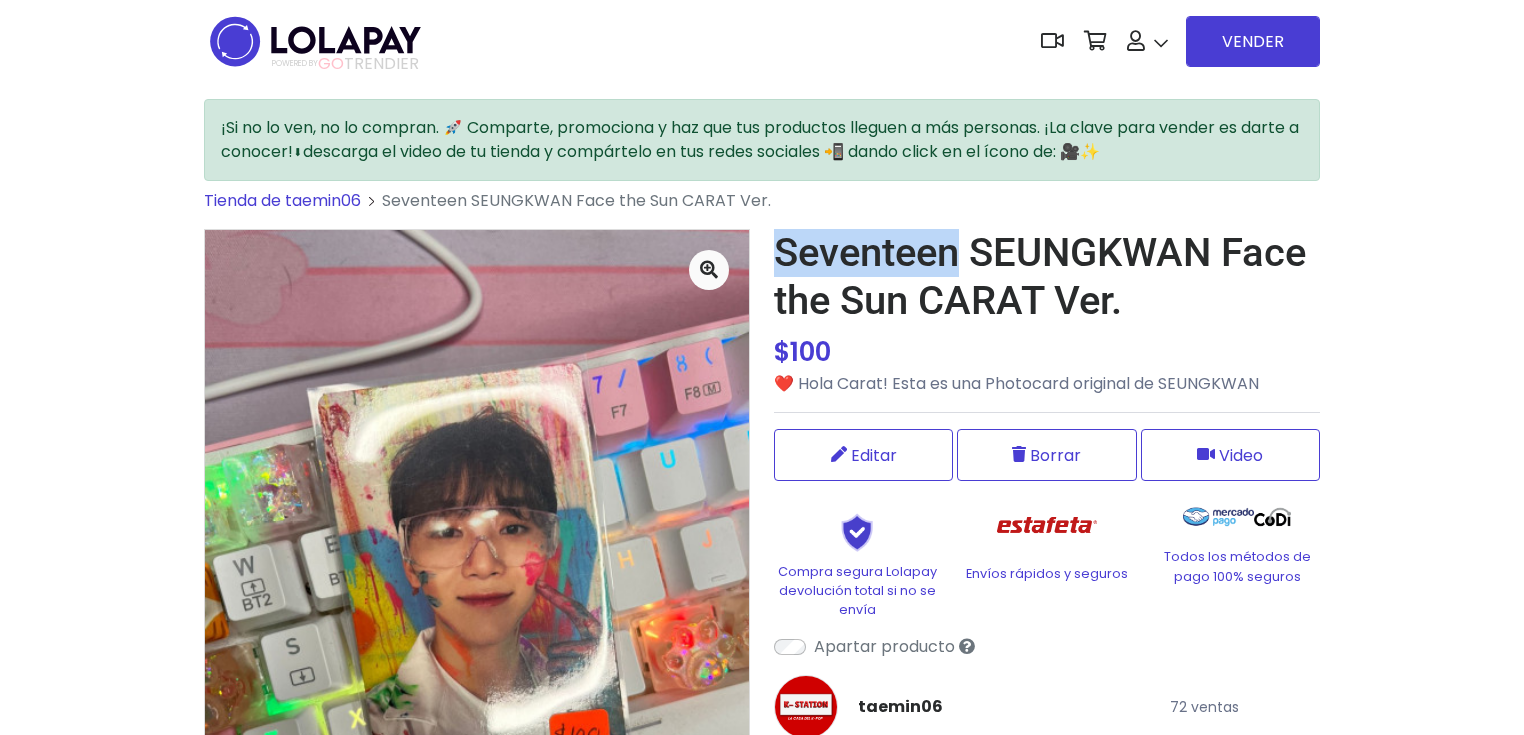drag, startPoint x: 823, startPoint y: 248, endPoint x: 774, endPoint y: 240, distance: 49.648766 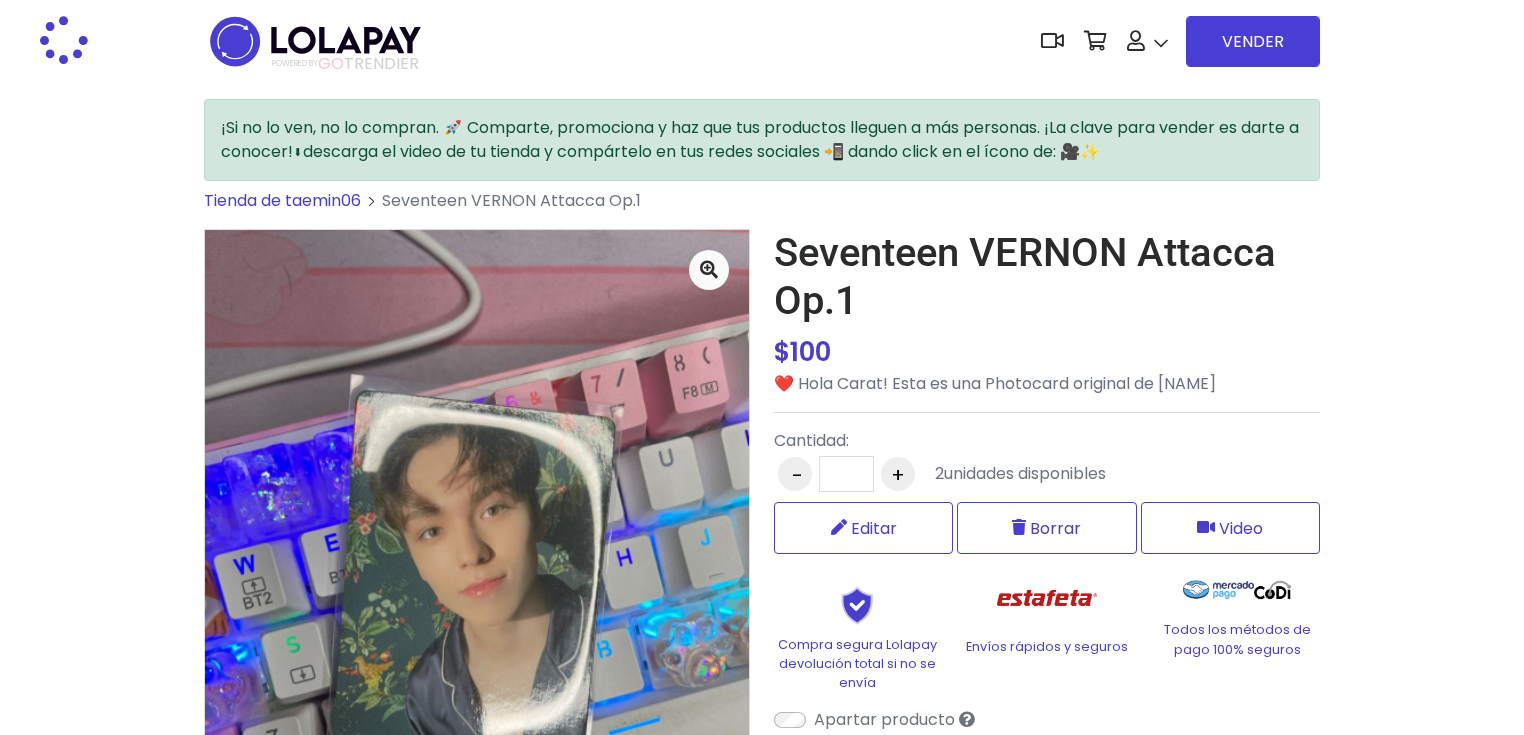 scroll, scrollTop: 0, scrollLeft: 0, axis: both 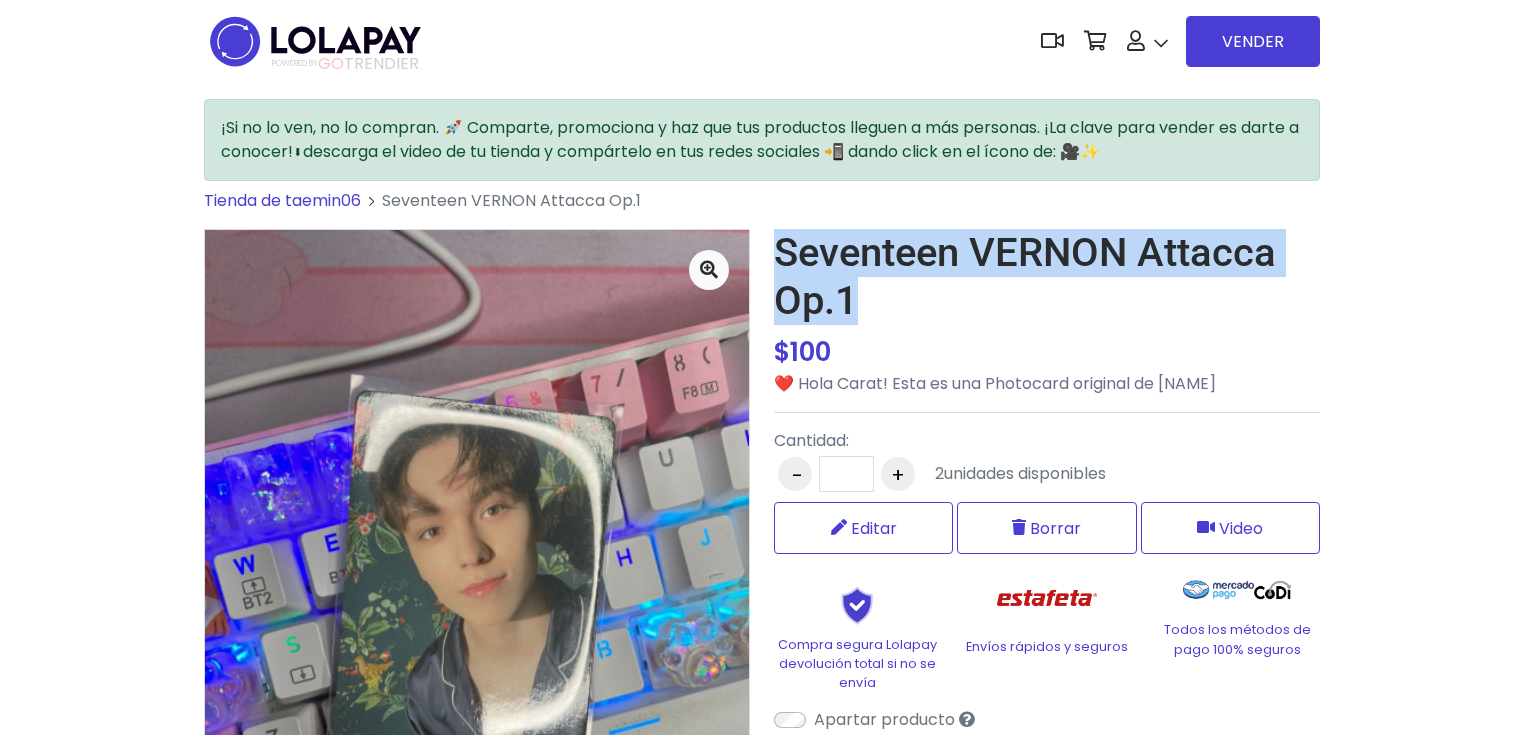 drag, startPoint x: 853, startPoint y: 314, endPoint x: 828, endPoint y: 292, distance: 33.30165 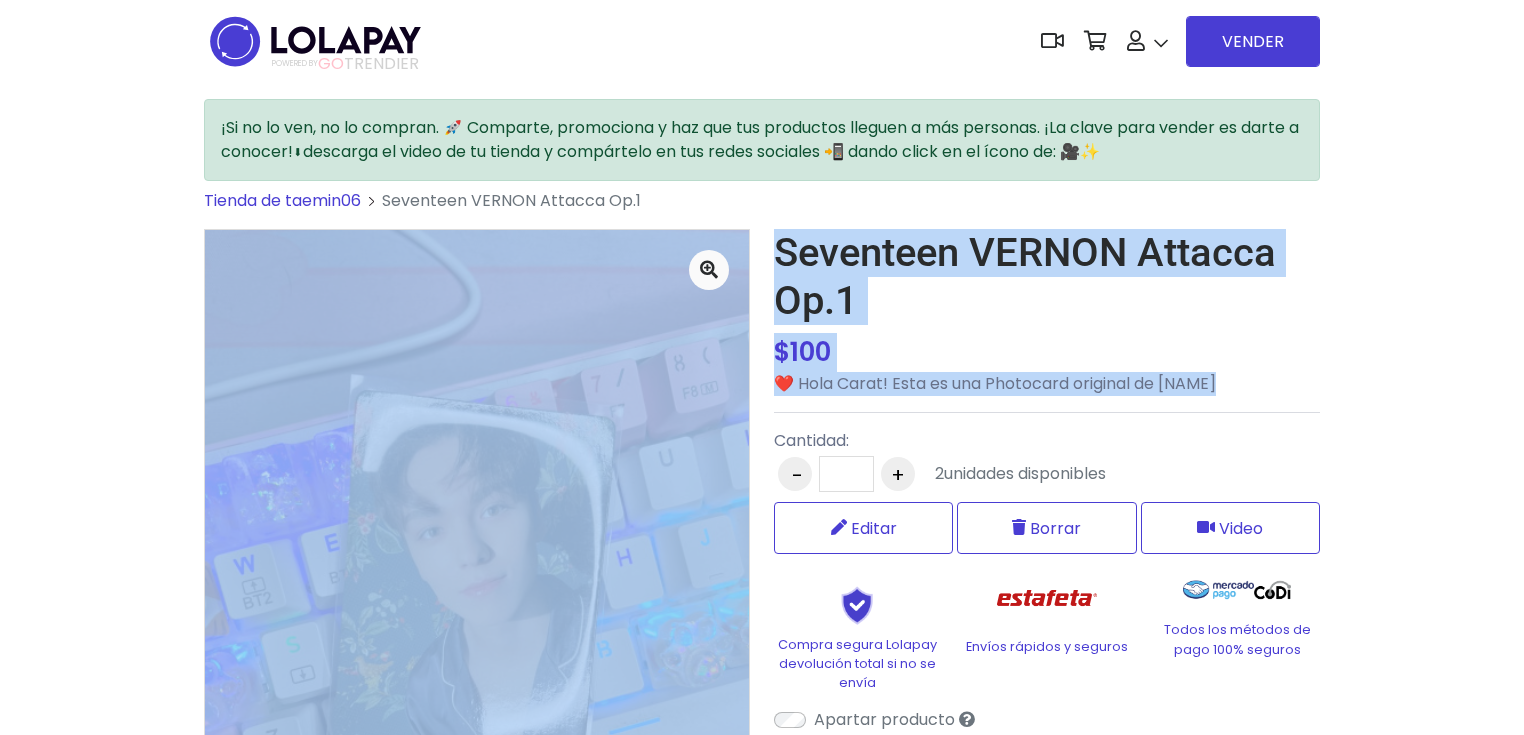 drag, startPoint x: 1240, startPoint y: 392, endPoint x: 760, endPoint y: 379, distance: 480.176 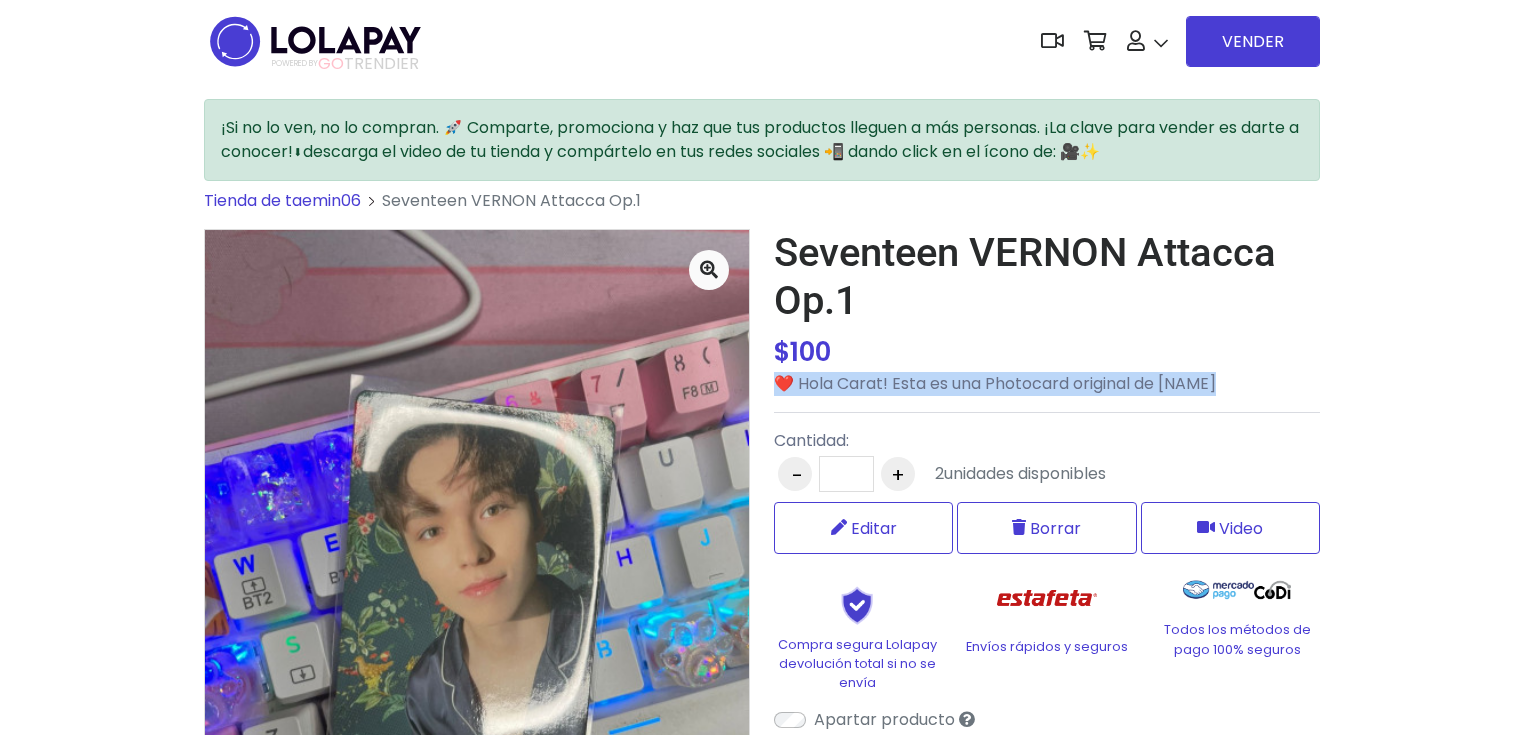 drag, startPoint x: 1180, startPoint y: 383, endPoint x: 776, endPoint y: 388, distance: 404.03094 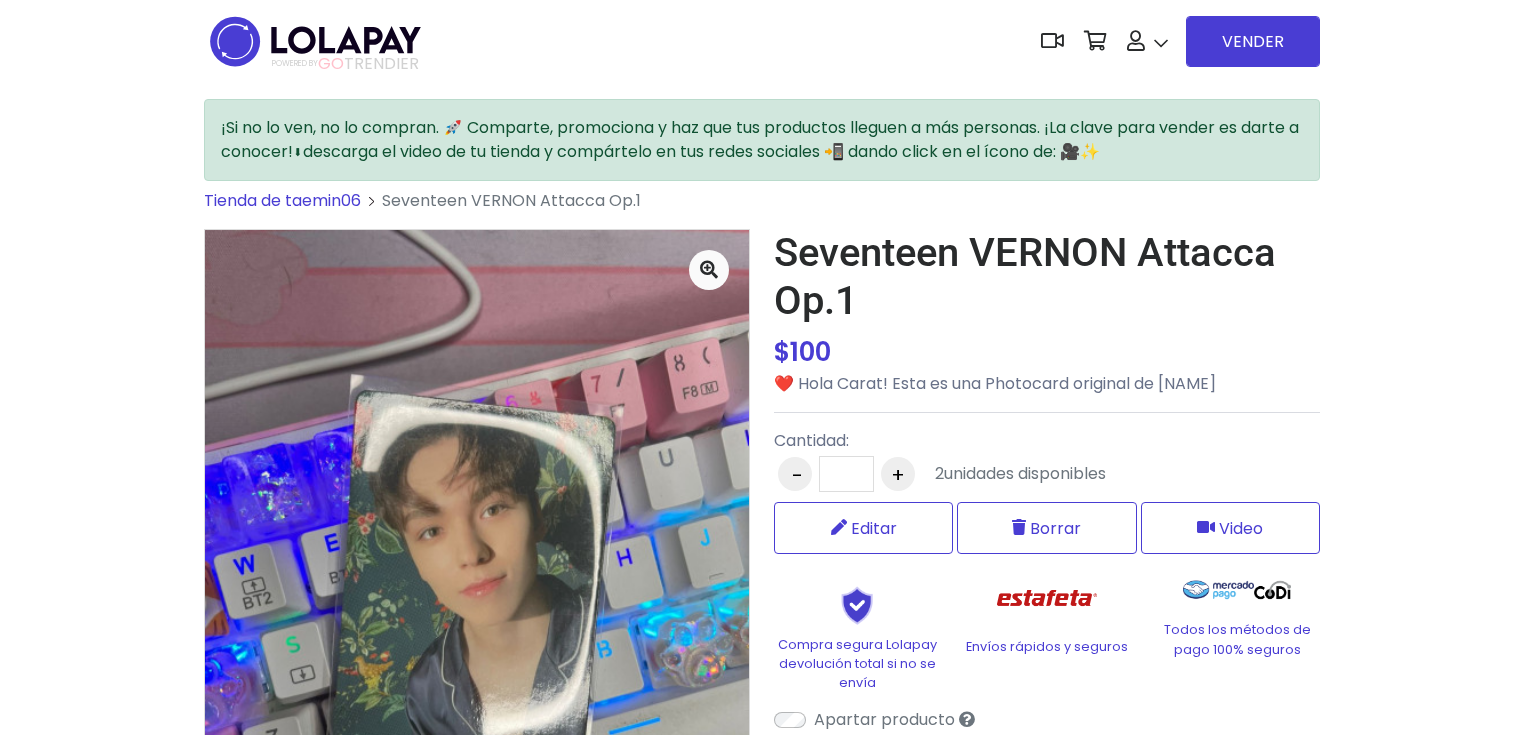 drag, startPoint x: 932, startPoint y: 248, endPoint x: 789, endPoint y: 210, distance: 147.96283 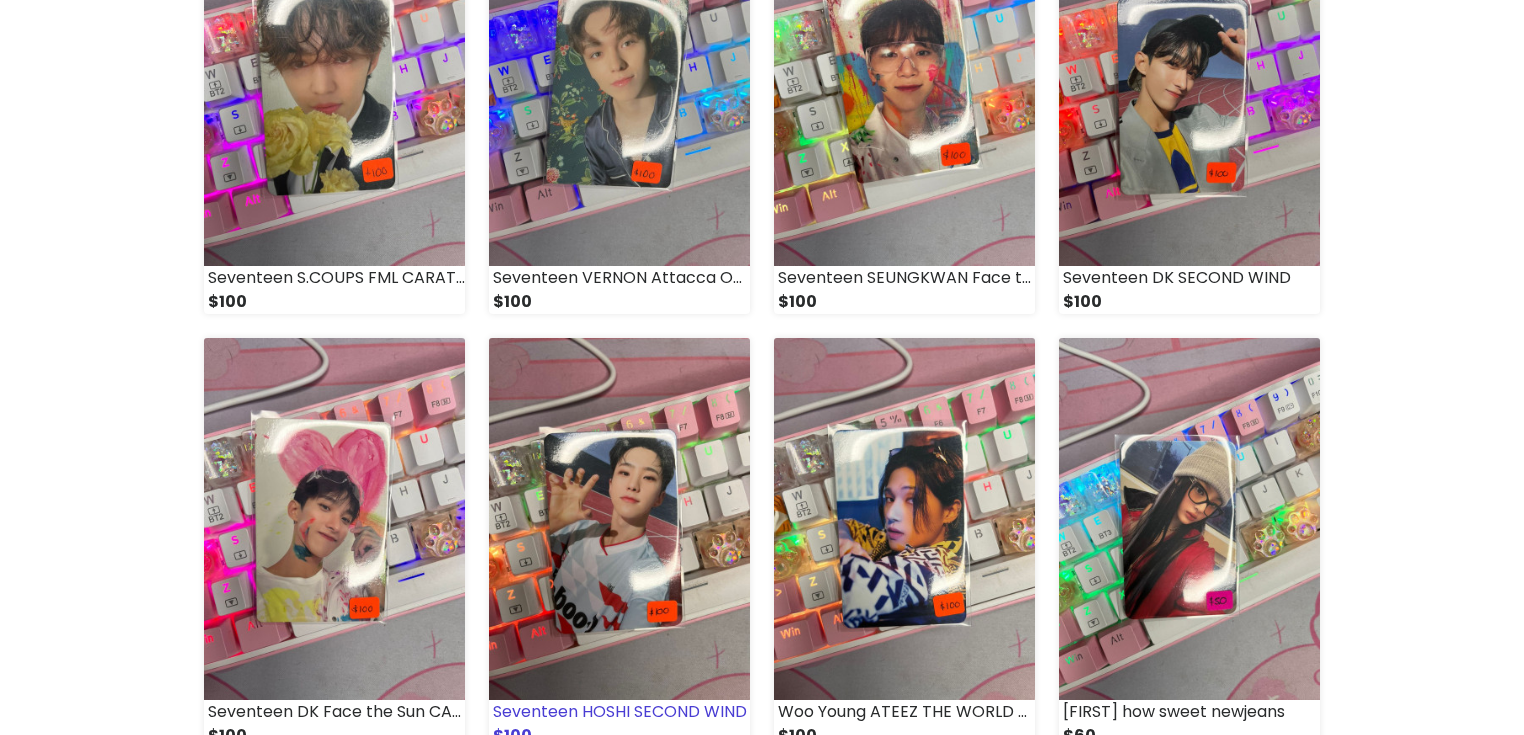 scroll, scrollTop: 480, scrollLeft: 0, axis: vertical 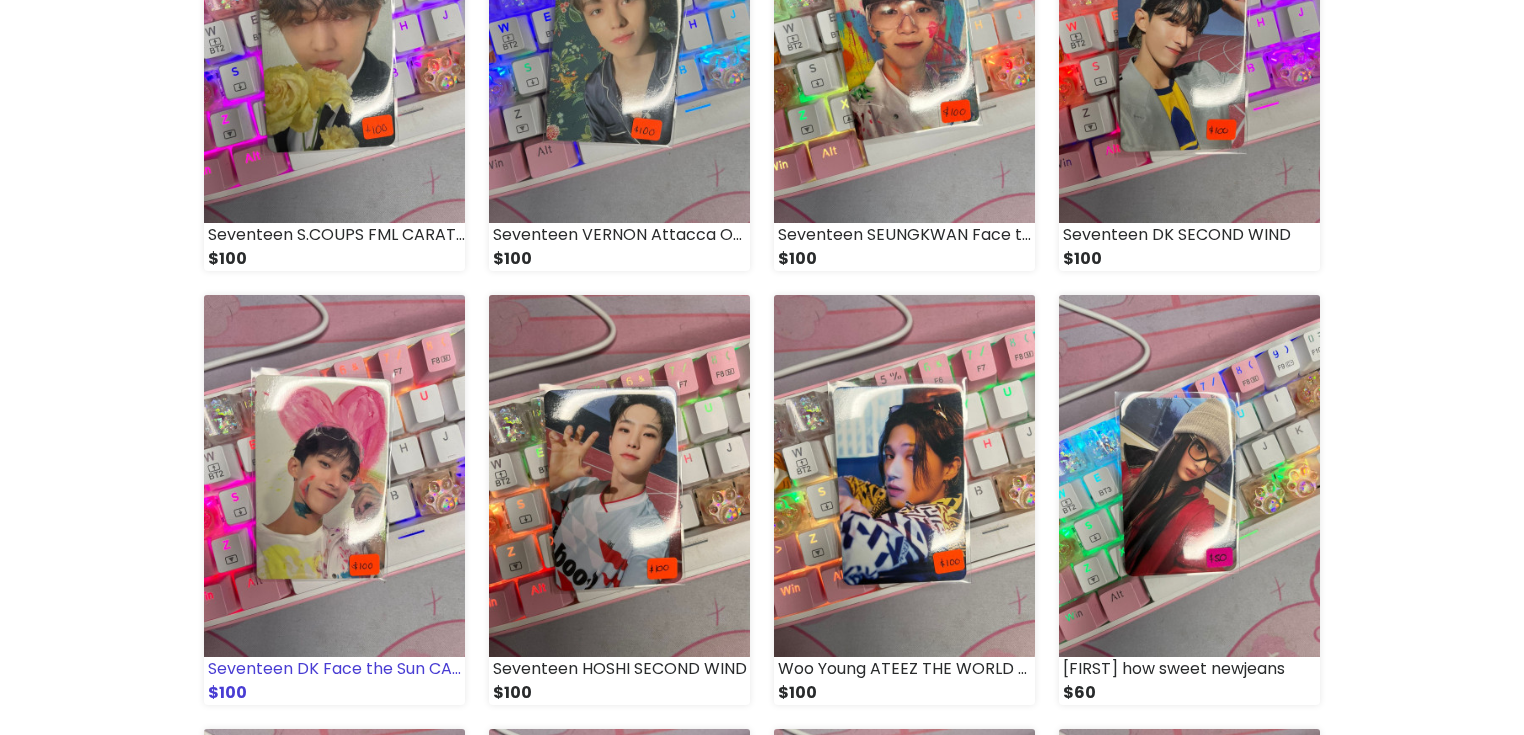 click at bounding box center (334, 476) 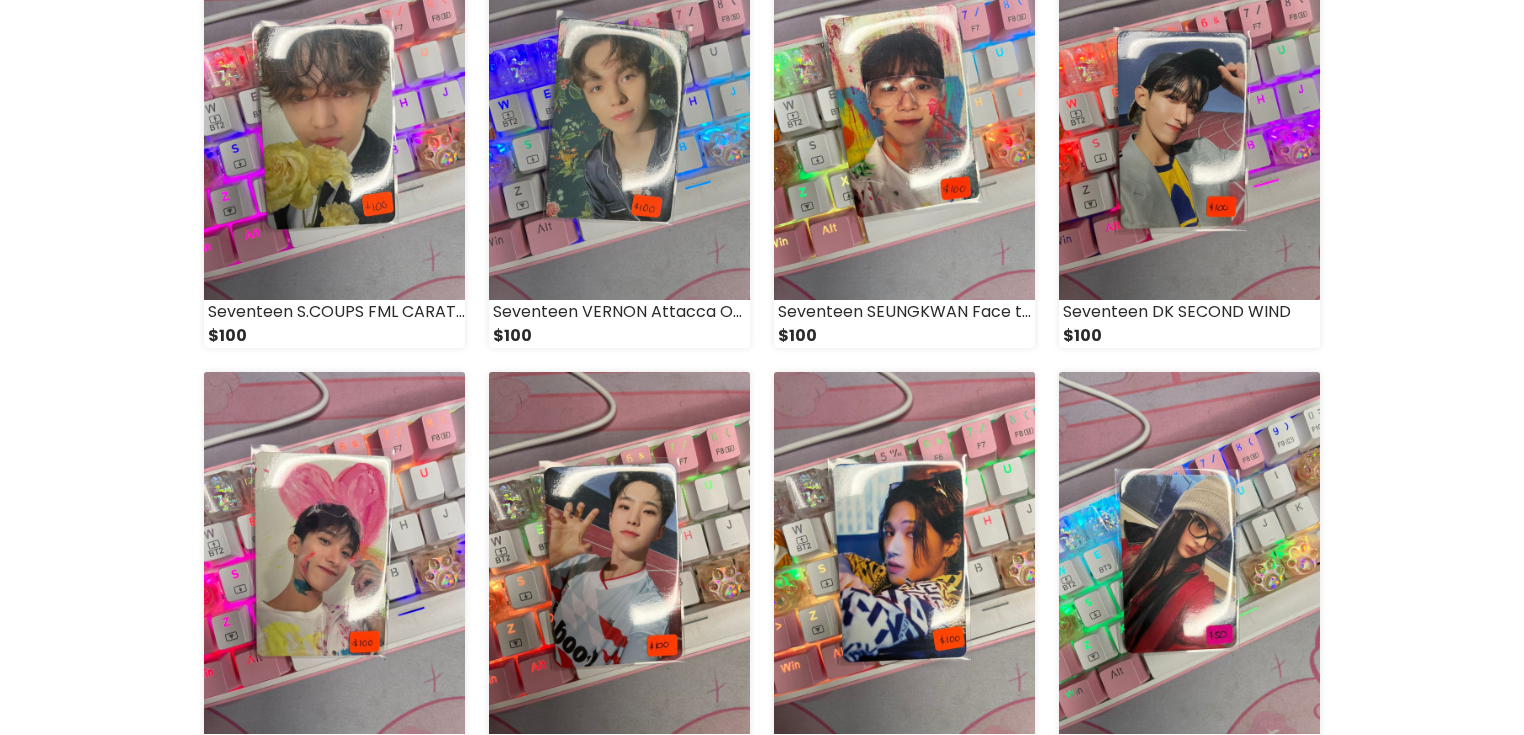 scroll, scrollTop: 320, scrollLeft: 0, axis: vertical 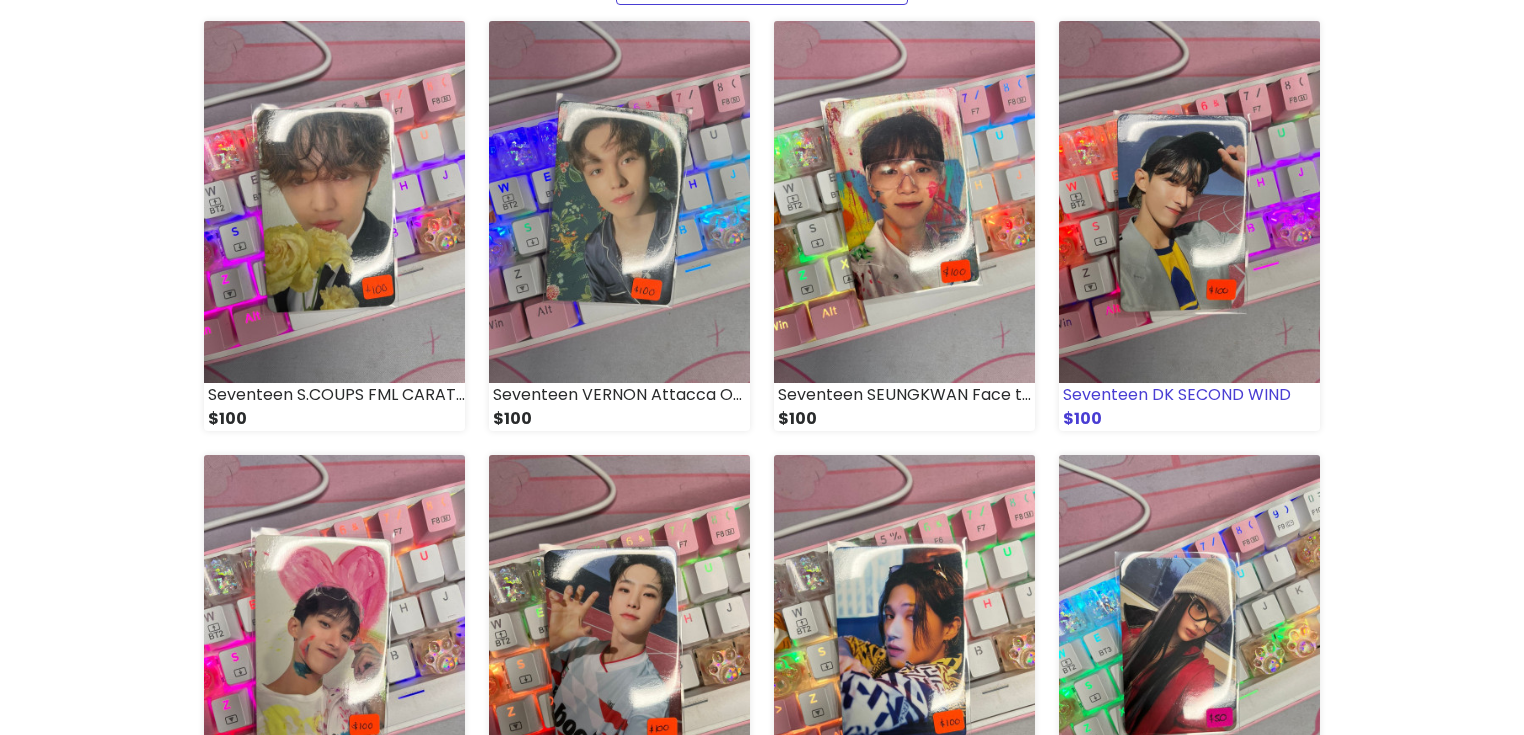 click at bounding box center (1189, 202) 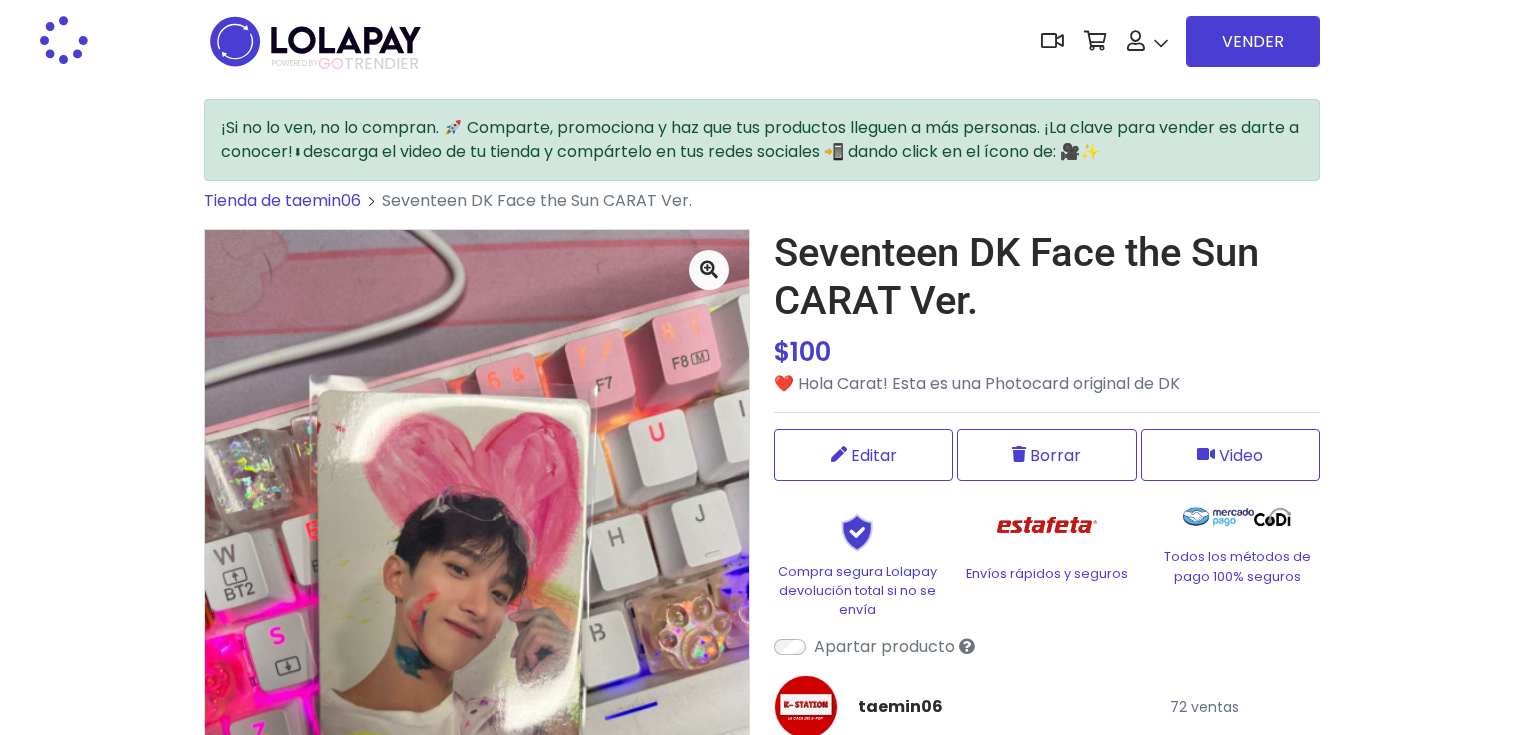 scroll, scrollTop: 0, scrollLeft: 0, axis: both 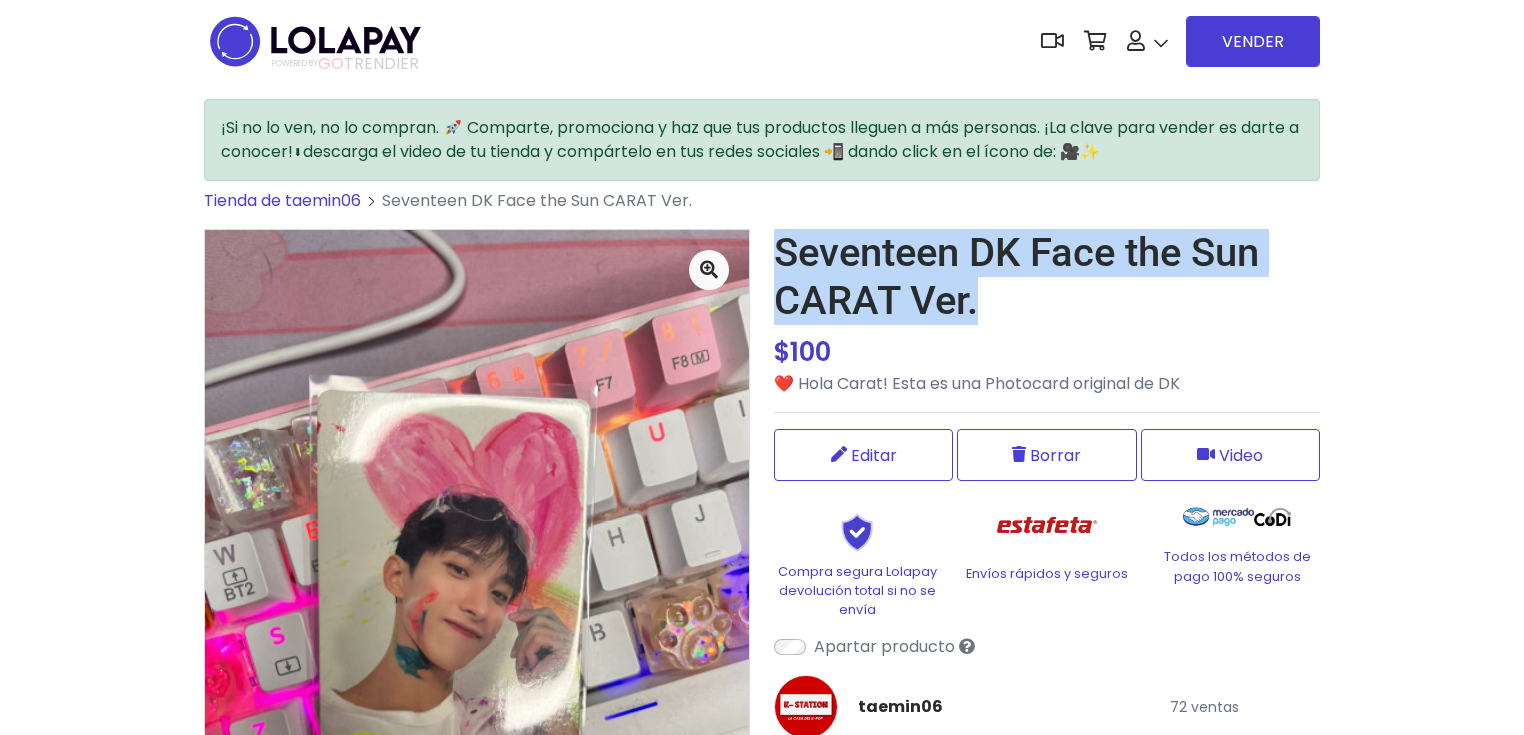 click on "Seventeen DK Face the Sun CARAT Ver.
$ 100
$ 100
❤️ Hola Carat! Esta es una Photocard original de DK
Cantidad: - * + 1 Editar Borrar" at bounding box center [1047, 598] 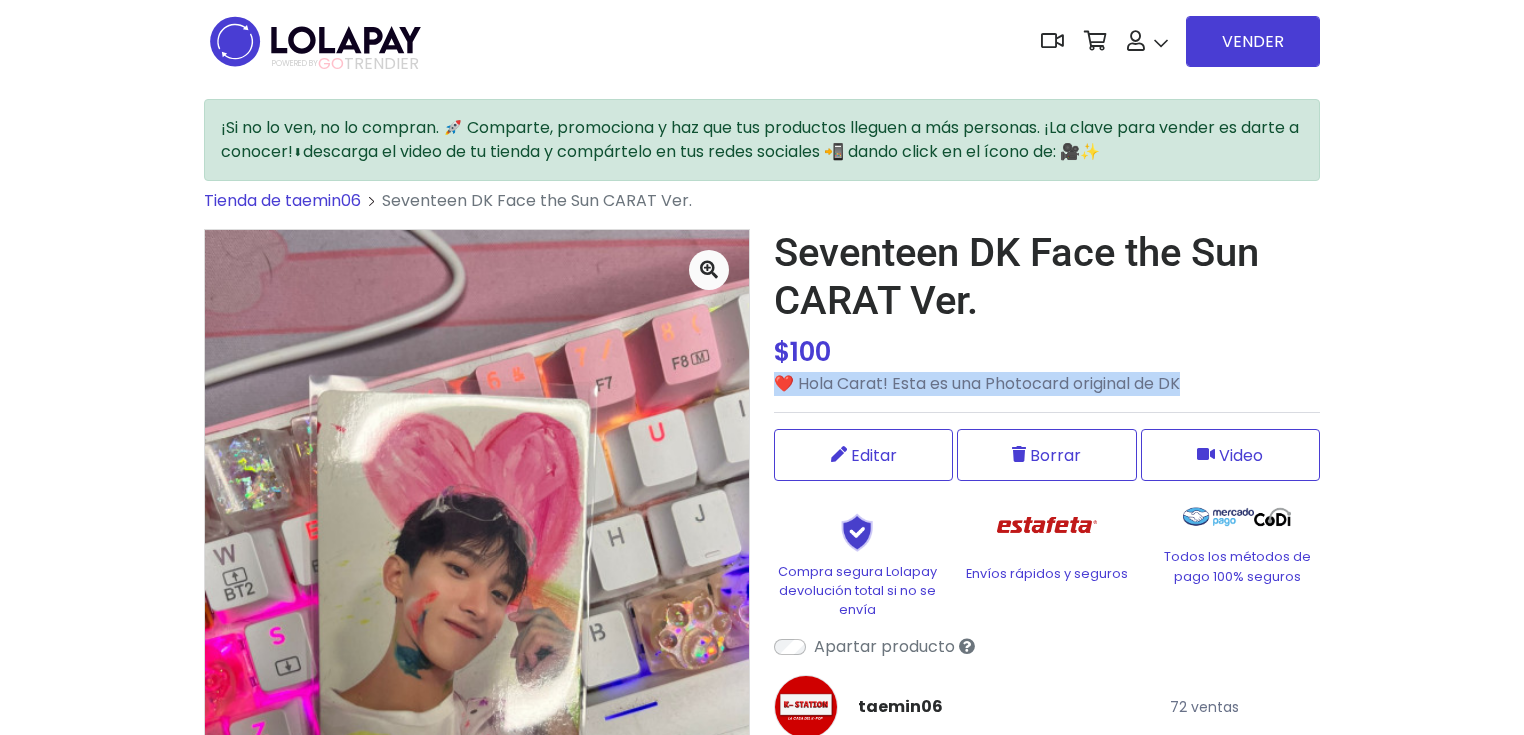 drag, startPoint x: 1210, startPoint y: 383, endPoint x: 774, endPoint y: 384, distance: 436.00116 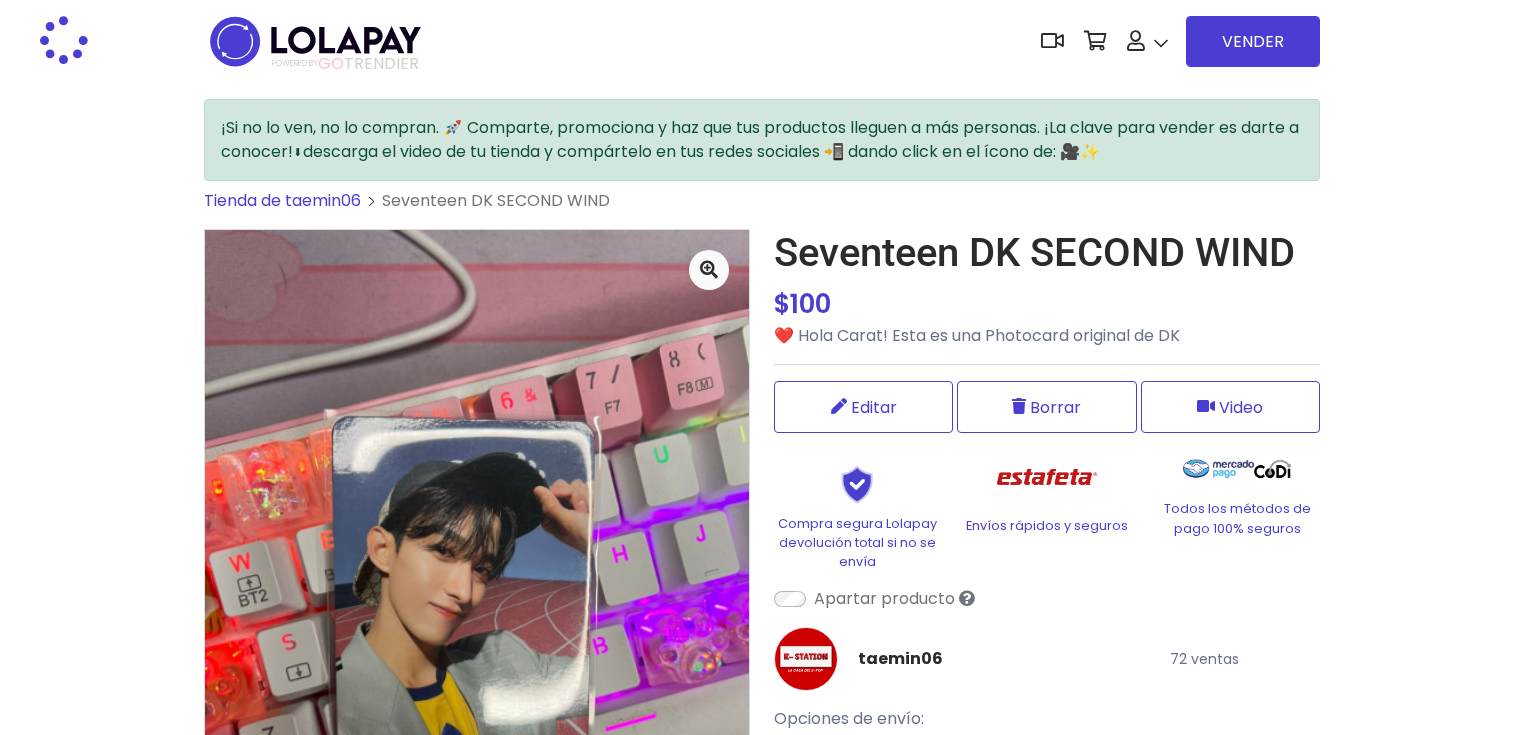 scroll, scrollTop: 0, scrollLeft: 0, axis: both 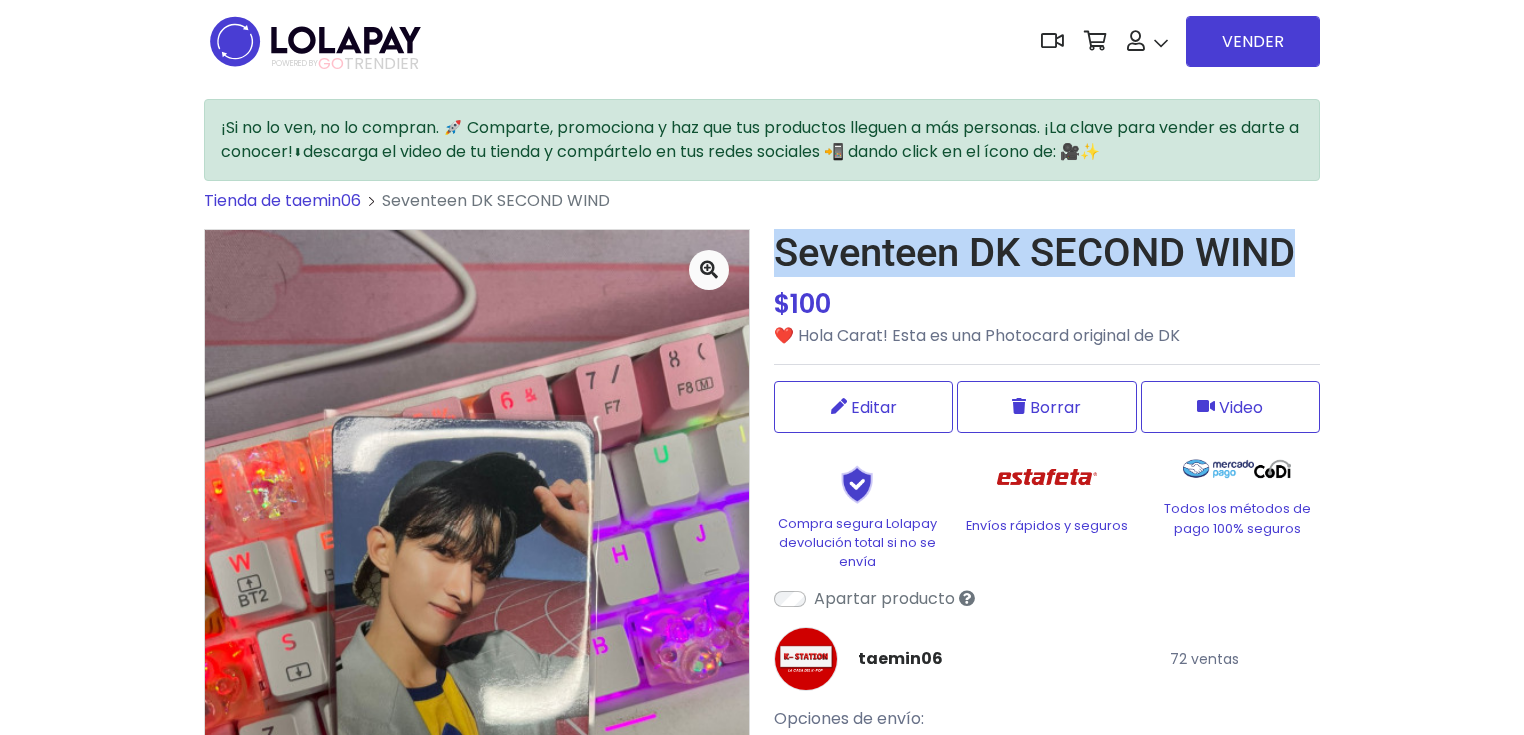 drag, startPoint x: 1286, startPoint y: 260, endPoint x: 763, endPoint y: 266, distance: 523.0344 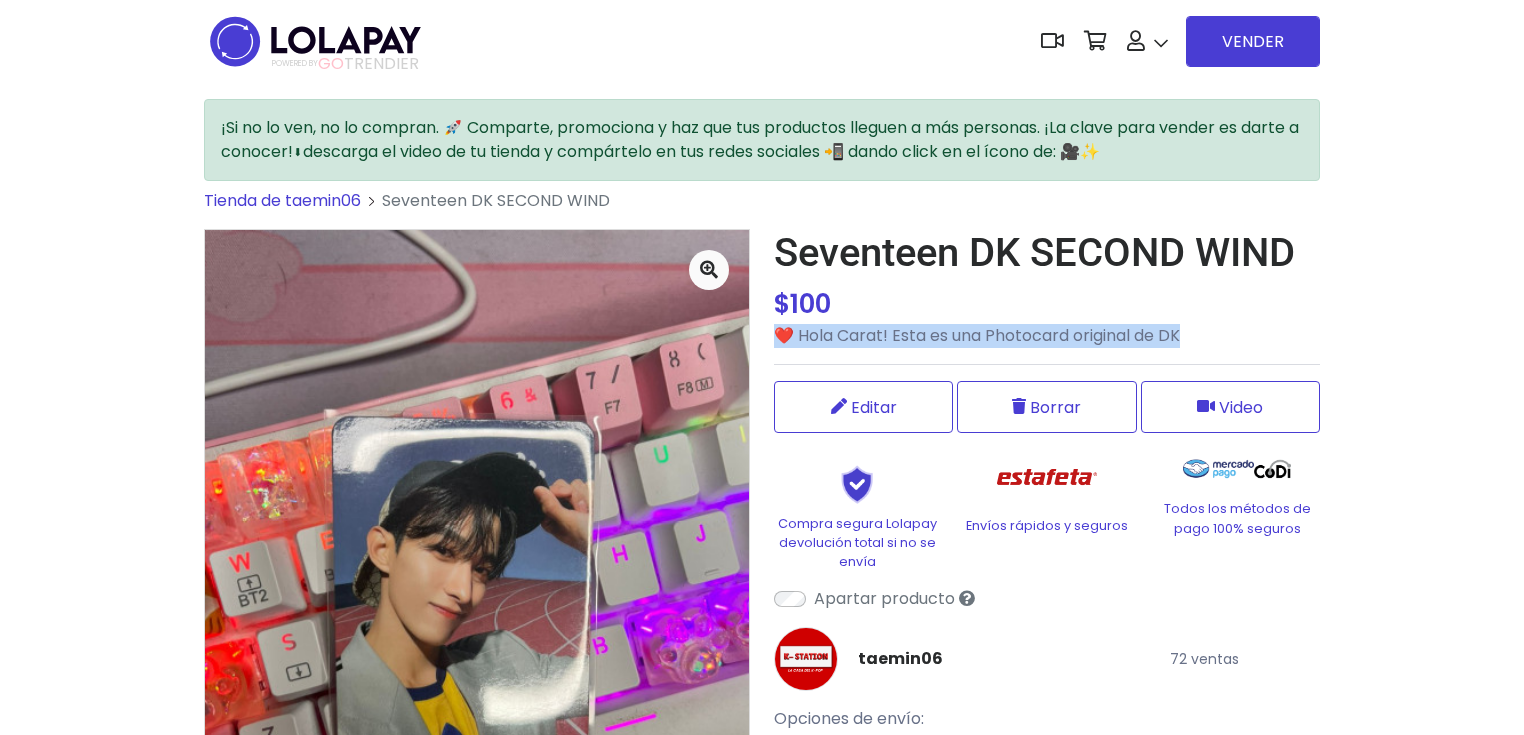 drag, startPoint x: 1144, startPoint y: 337, endPoint x: 769, endPoint y: 326, distance: 375.1613 